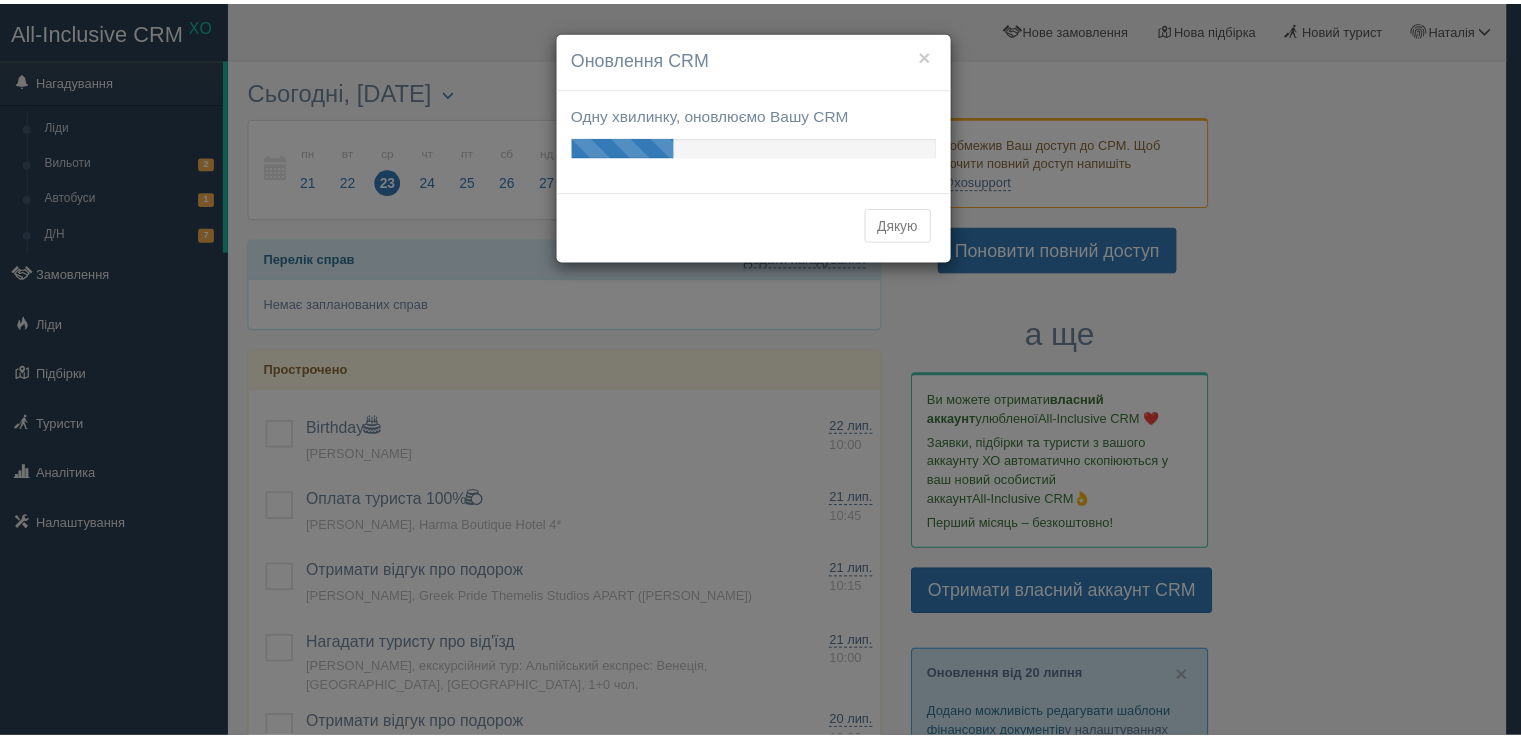 scroll, scrollTop: 0, scrollLeft: 0, axis: both 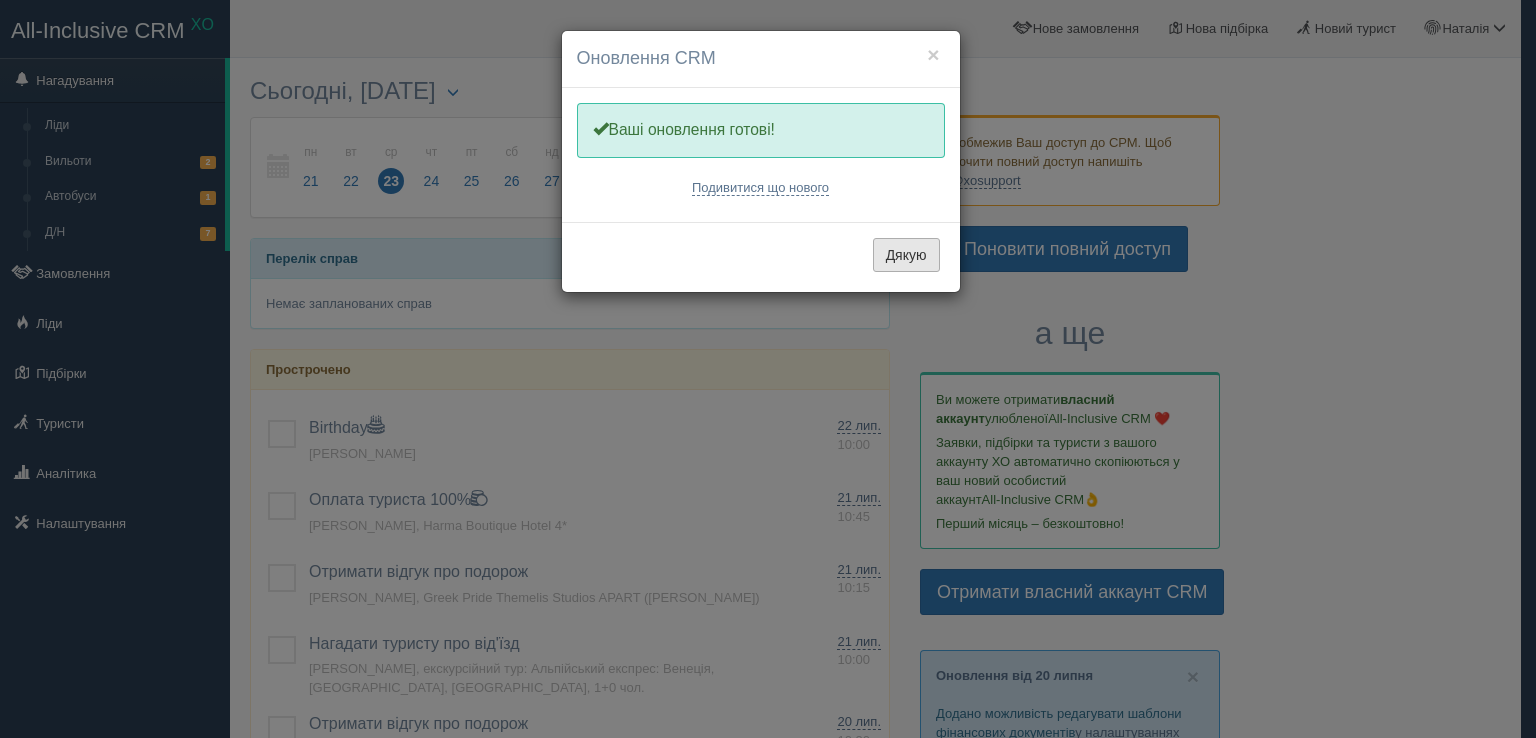 click on "Дякую" at bounding box center (906, 255) 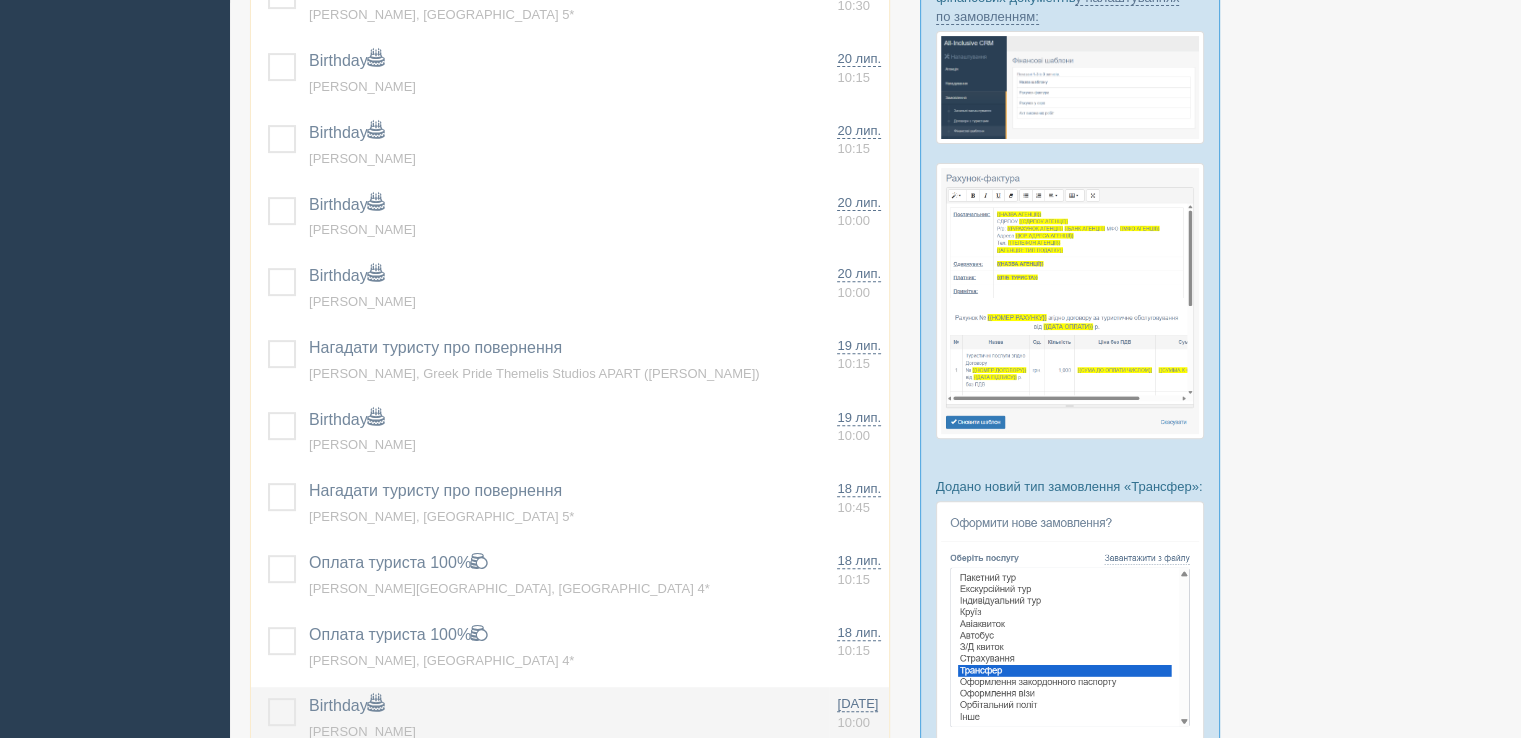scroll, scrollTop: 1000, scrollLeft: 0, axis: vertical 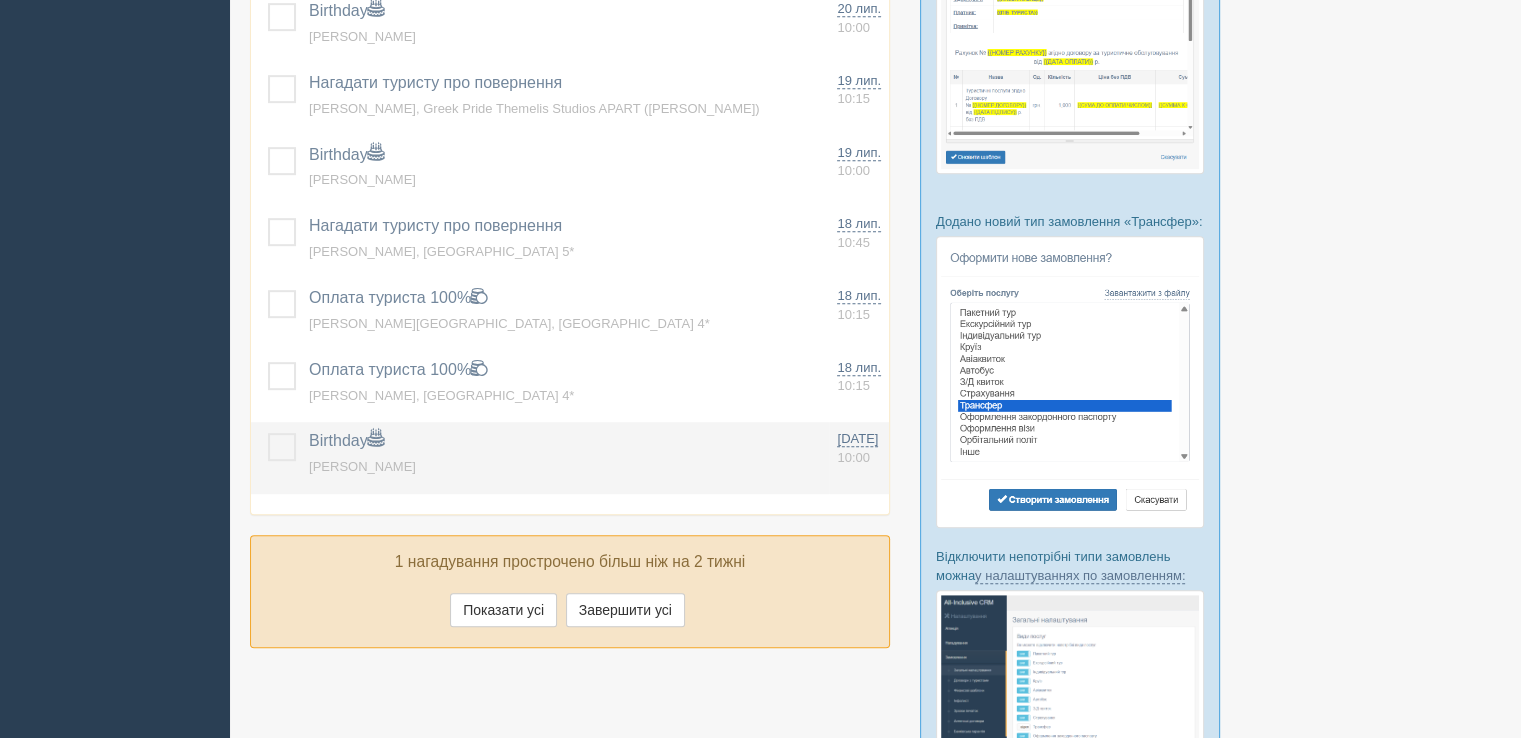 click at bounding box center (276, 458) 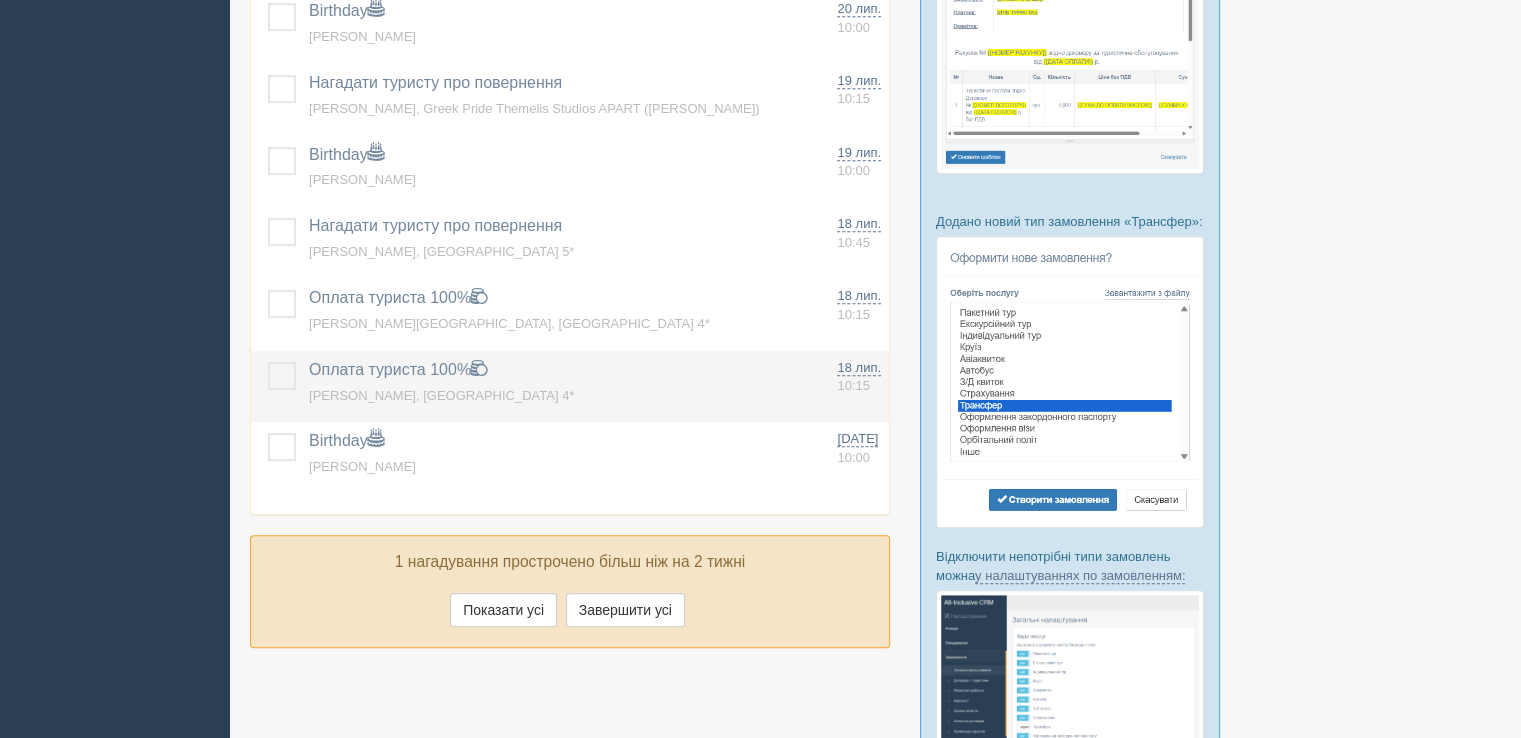 click at bounding box center [268, 362] 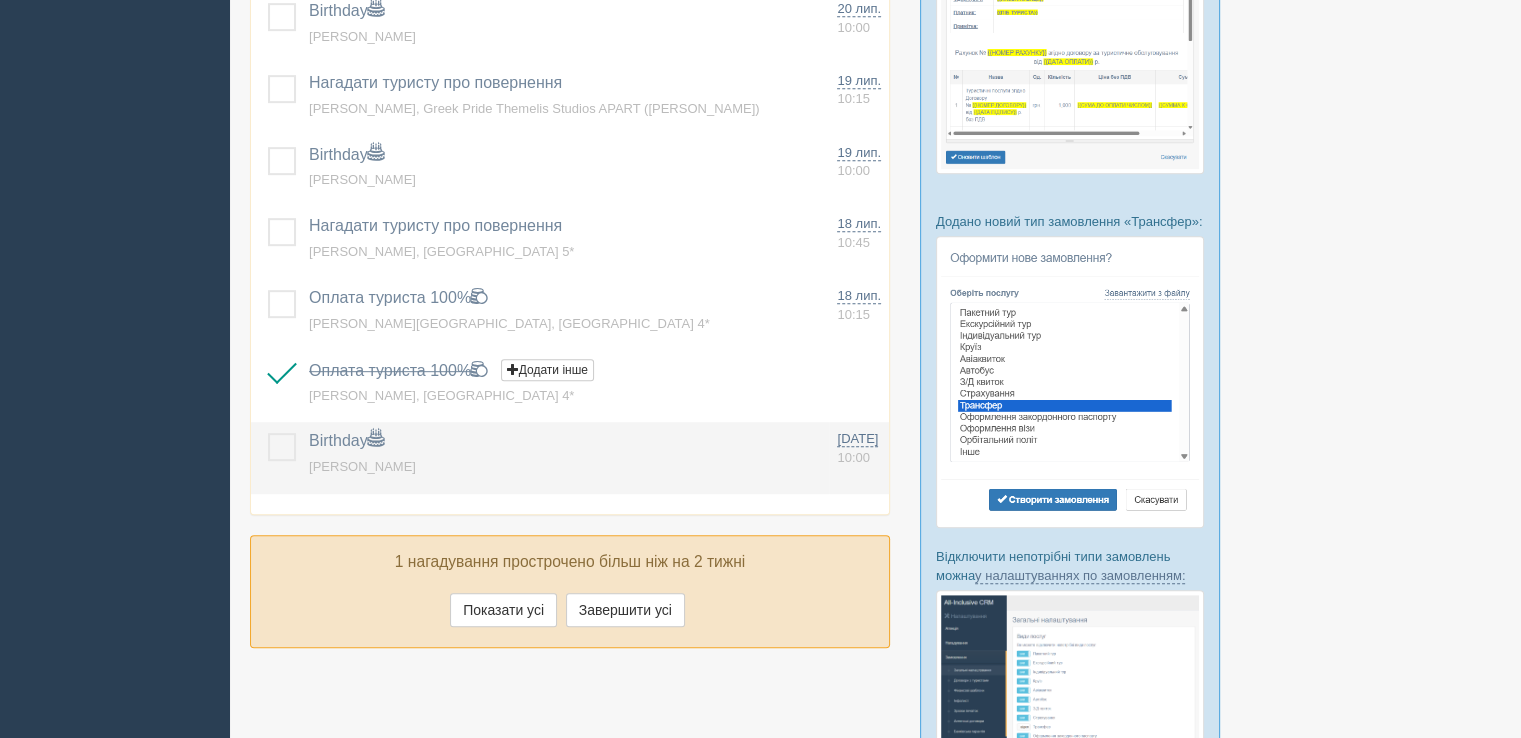 click at bounding box center [268, 433] 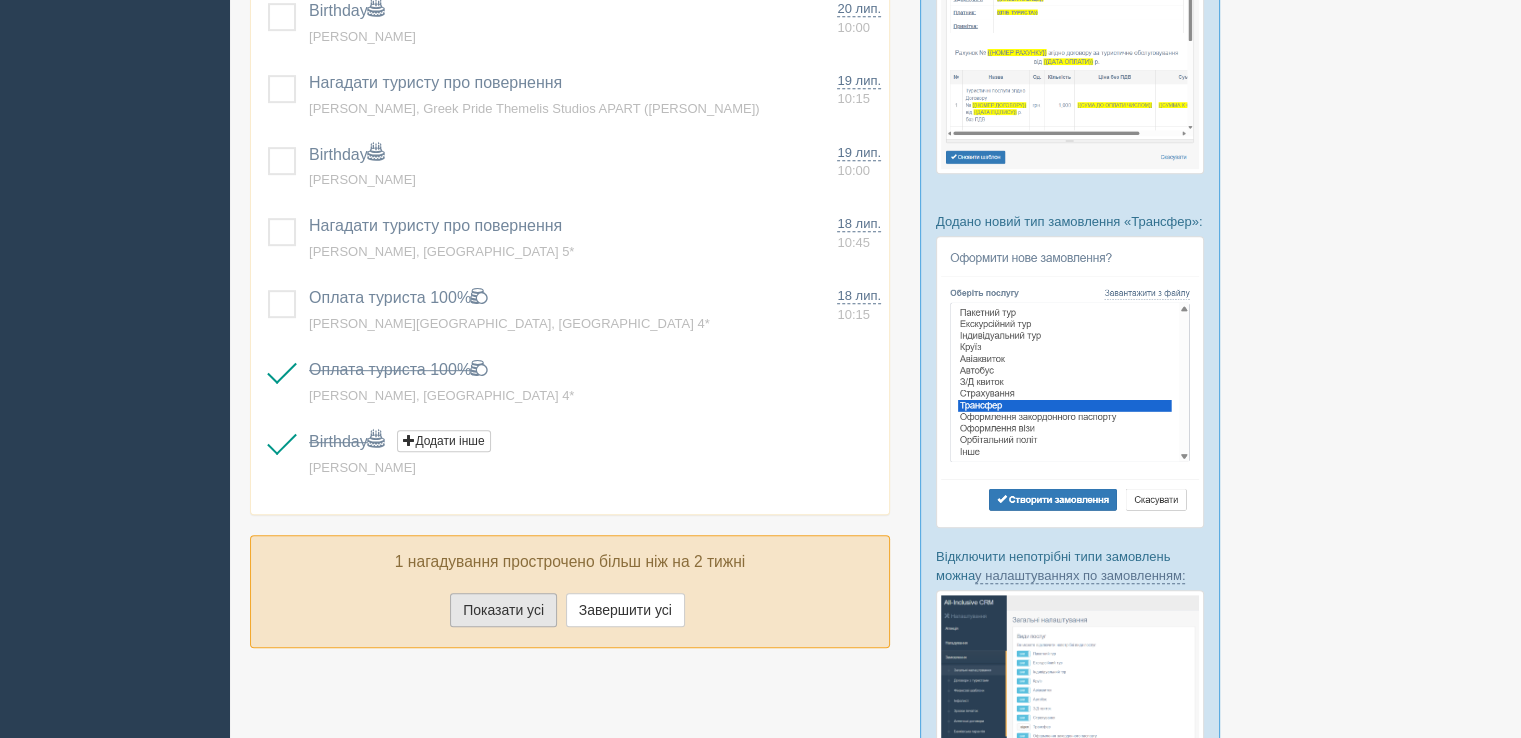 click on "Показати усі" at bounding box center [503, 610] 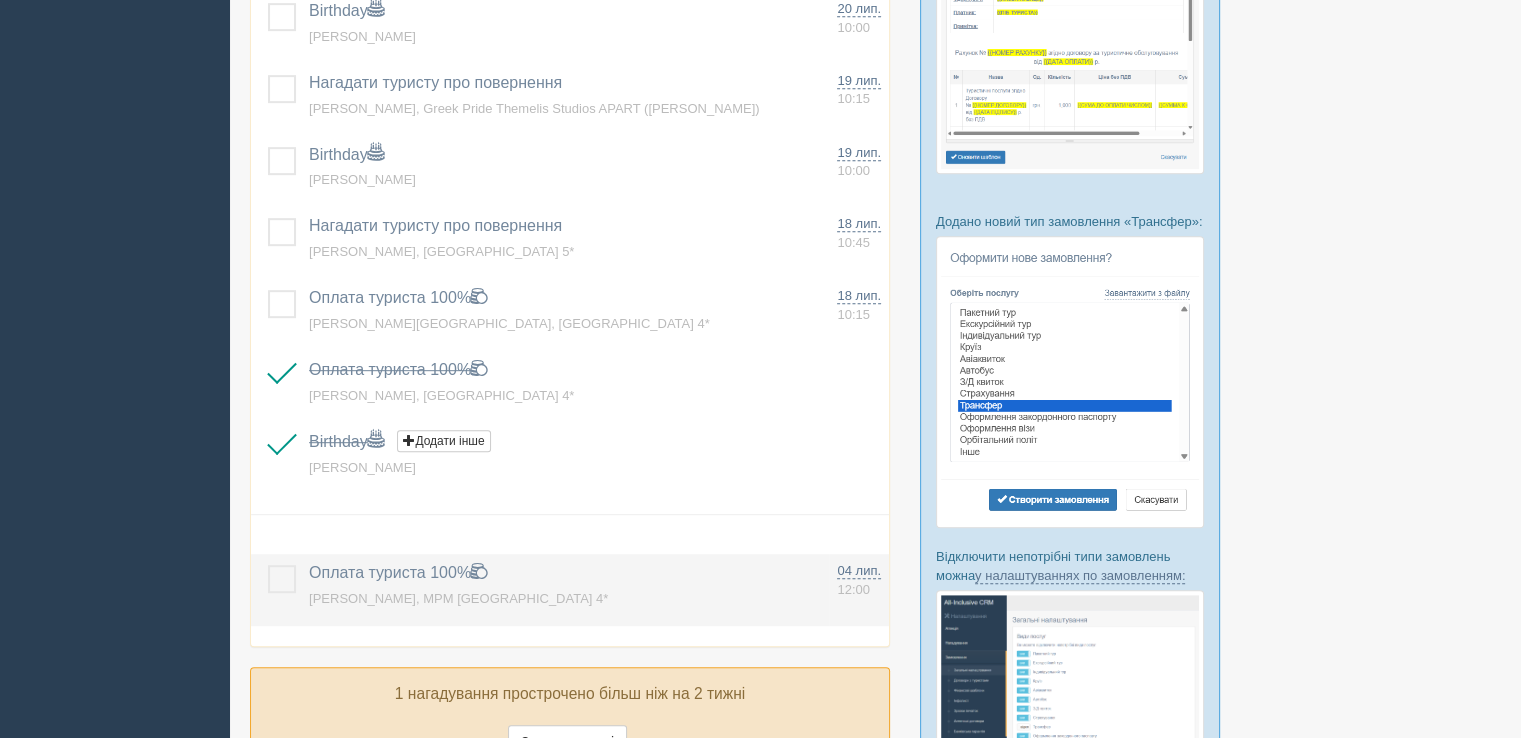 click at bounding box center [268, 565] 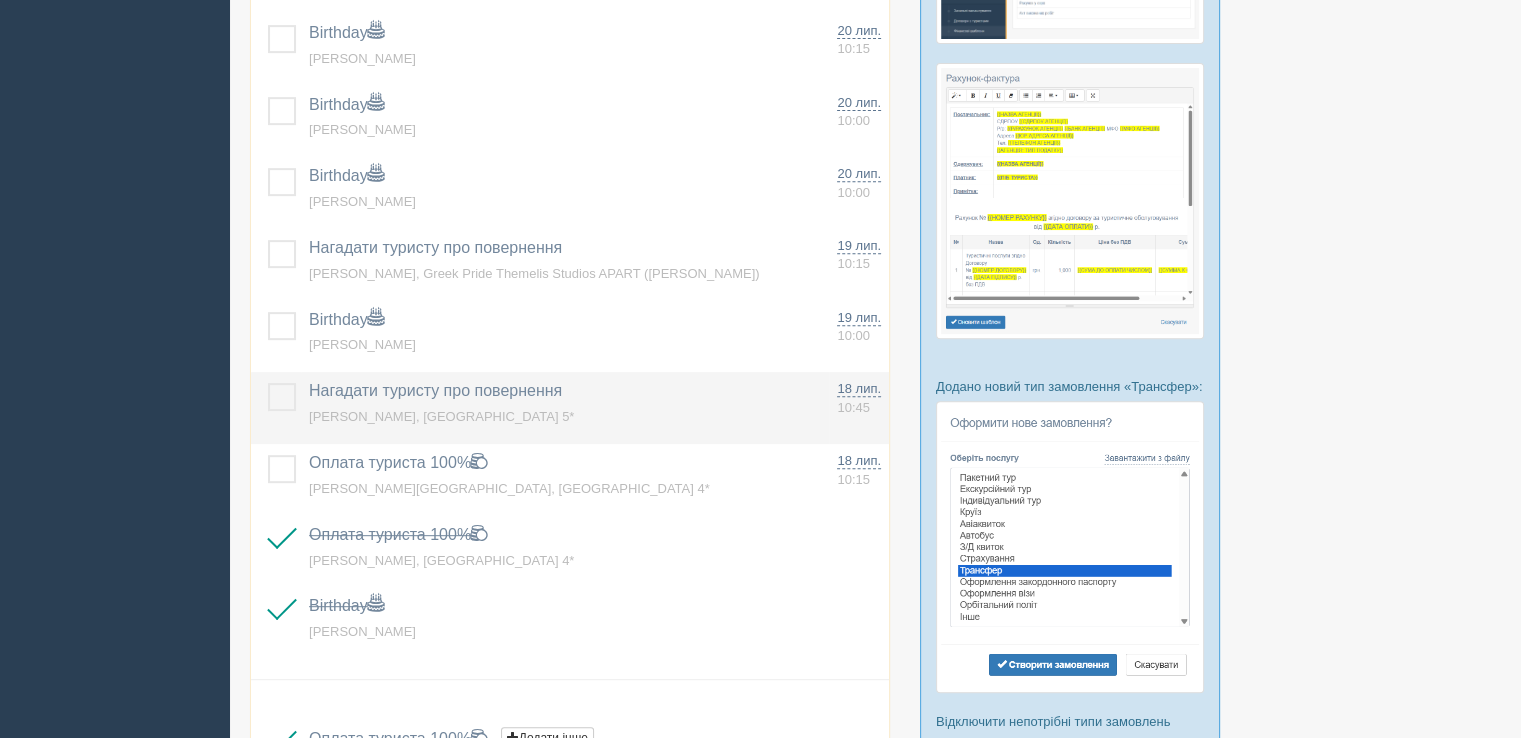 scroll, scrollTop: 800, scrollLeft: 0, axis: vertical 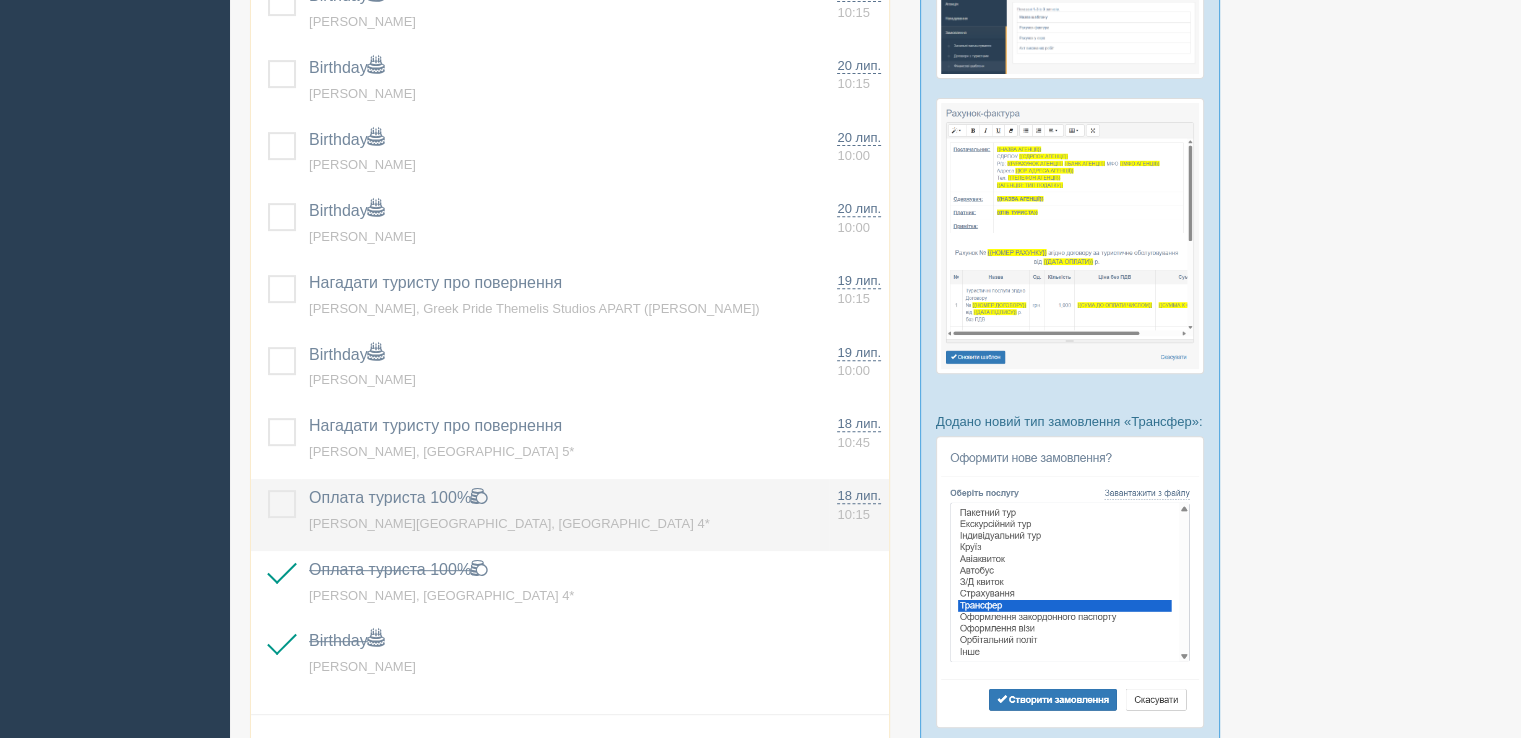click at bounding box center [268, 490] 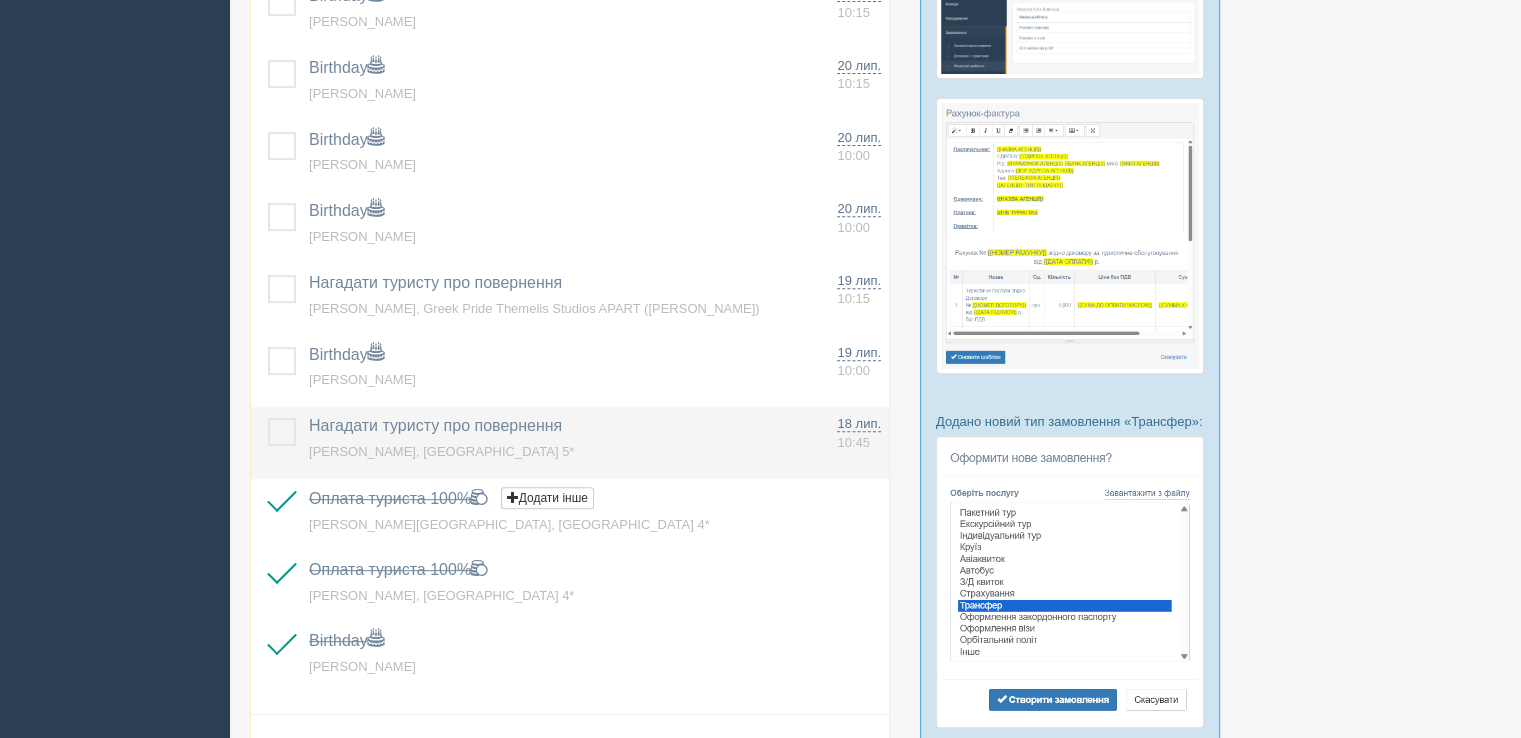 click at bounding box center (268, 418) 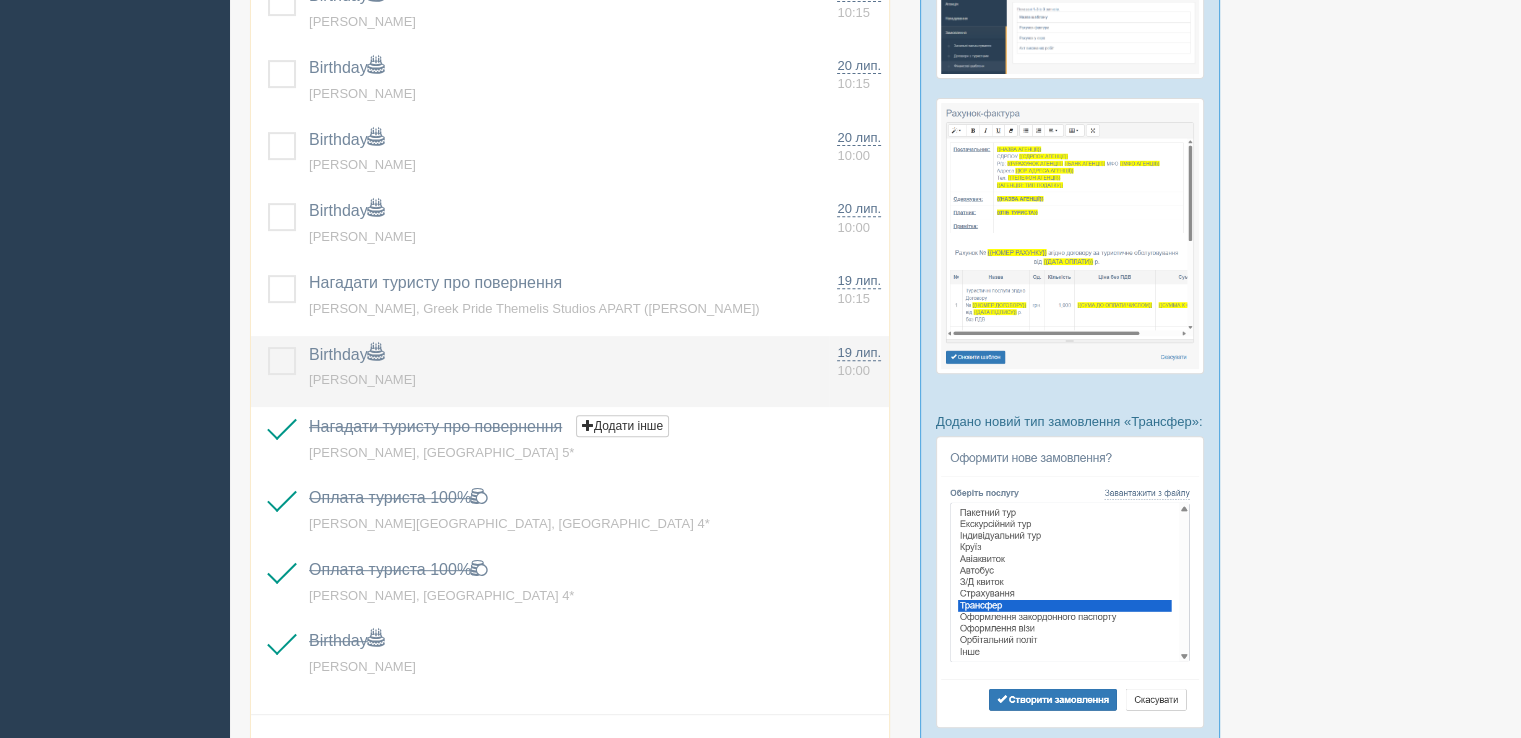 click at bounding box center [268, 347] 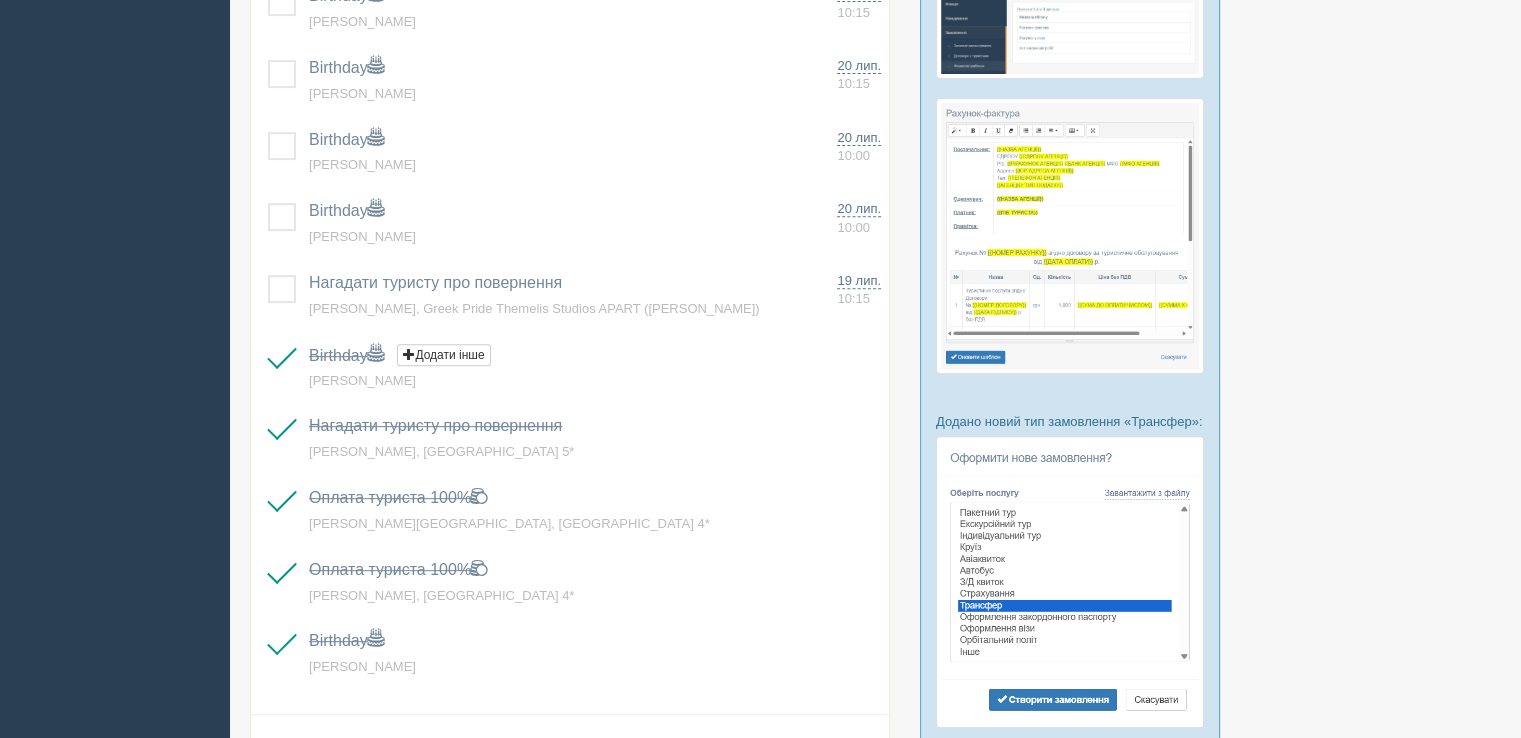 scroll, scrollTop: 700, scrollLeft: 0, axis: vertical 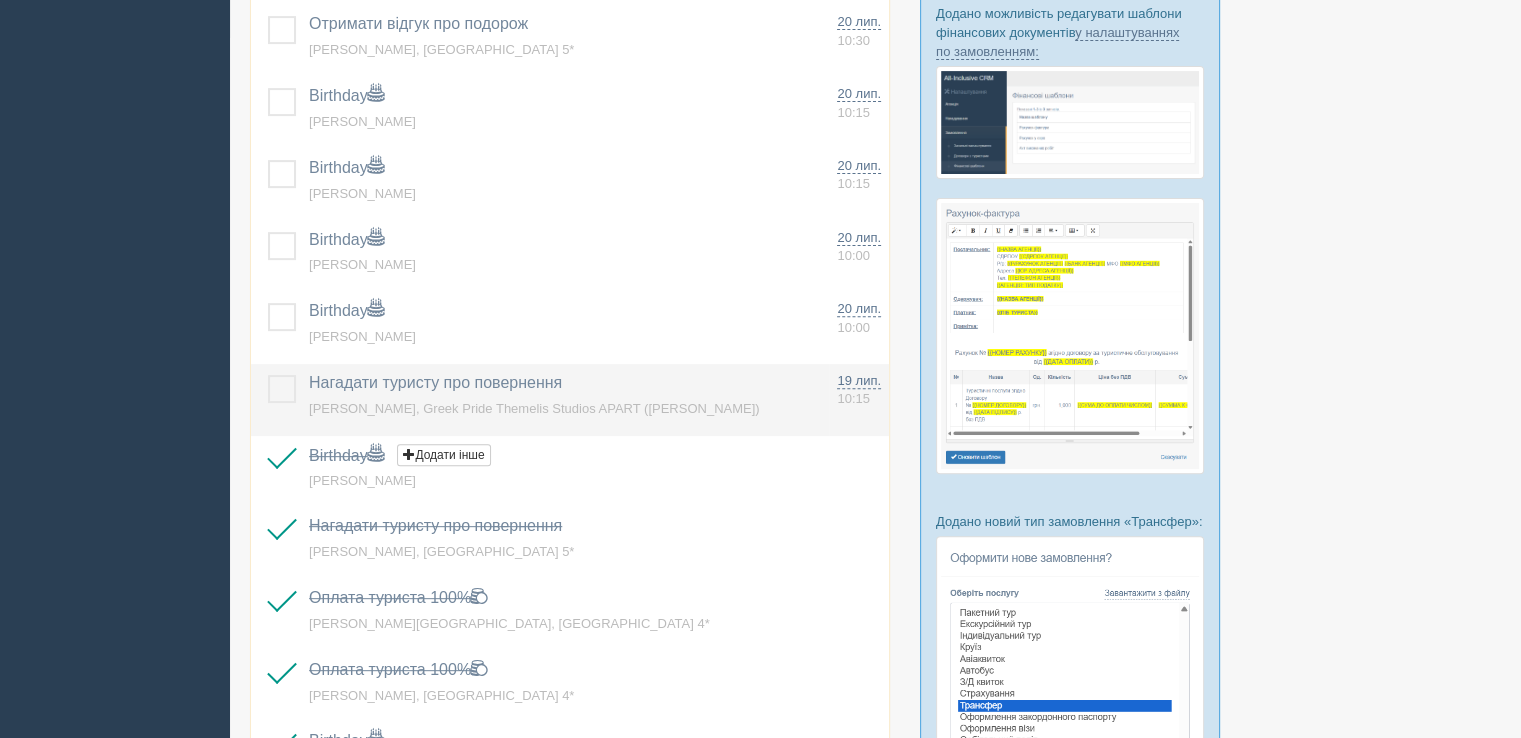 click at bounding box center (268, 375) 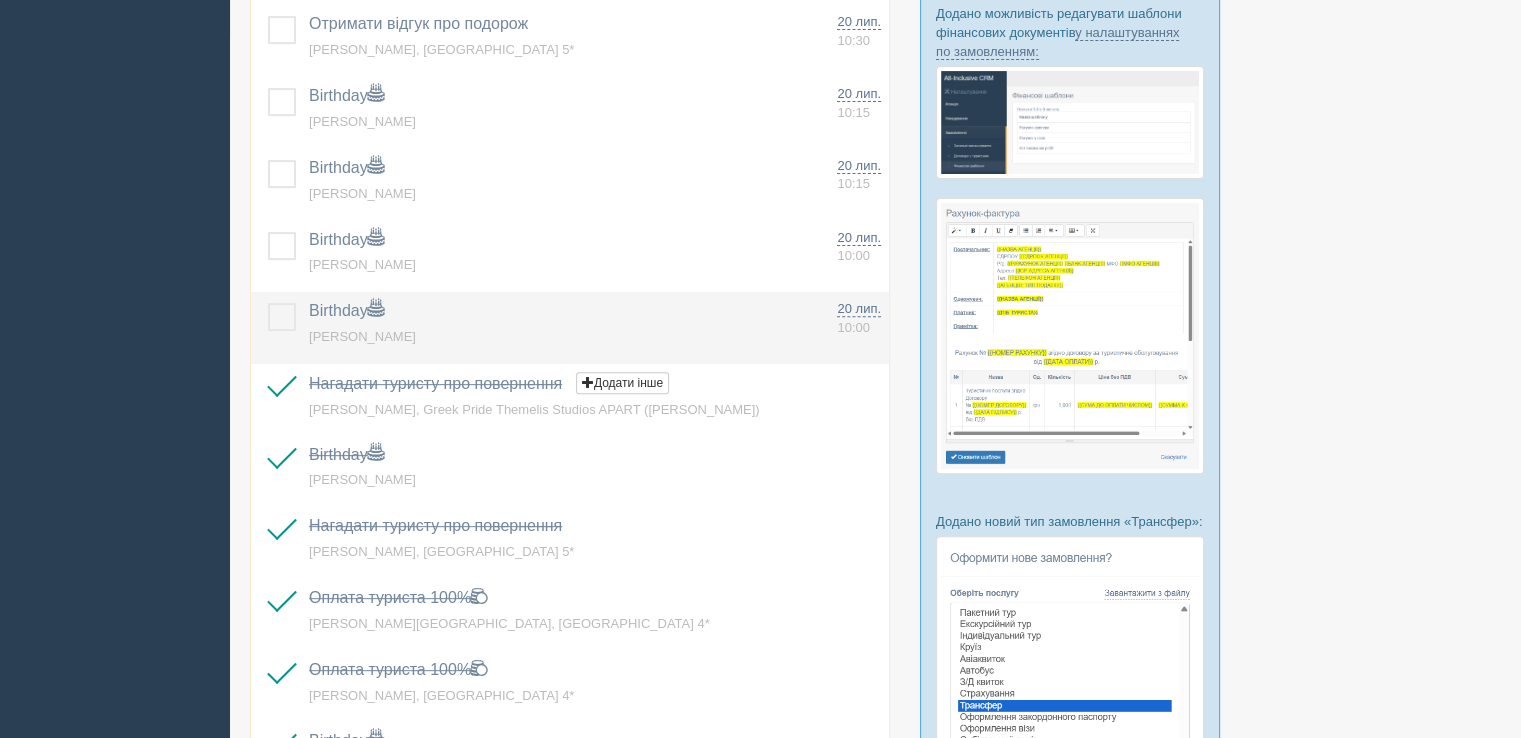 click at bounding box center [268, 303] 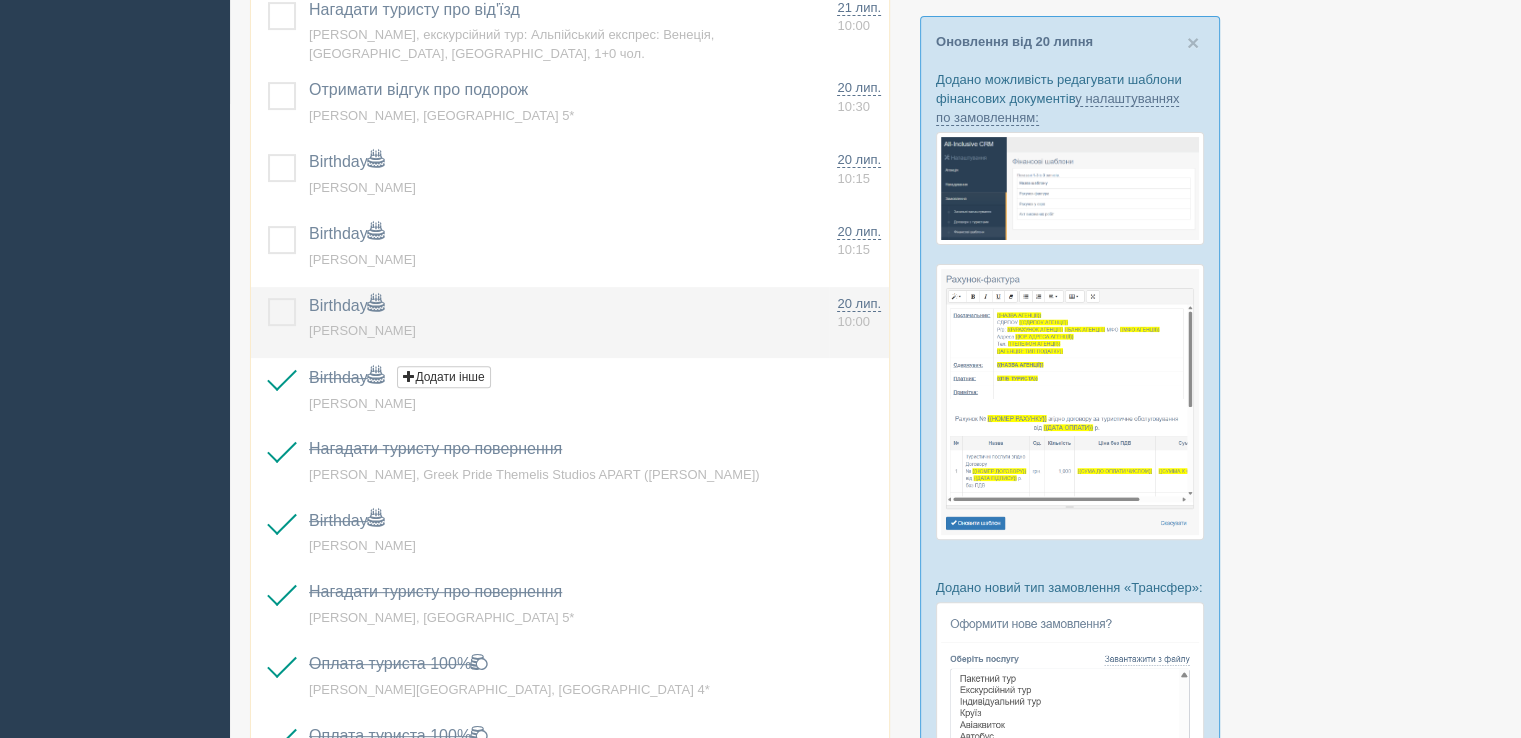 scroll, scrollTop: 600, scrollLeft: 0, axis: vertical 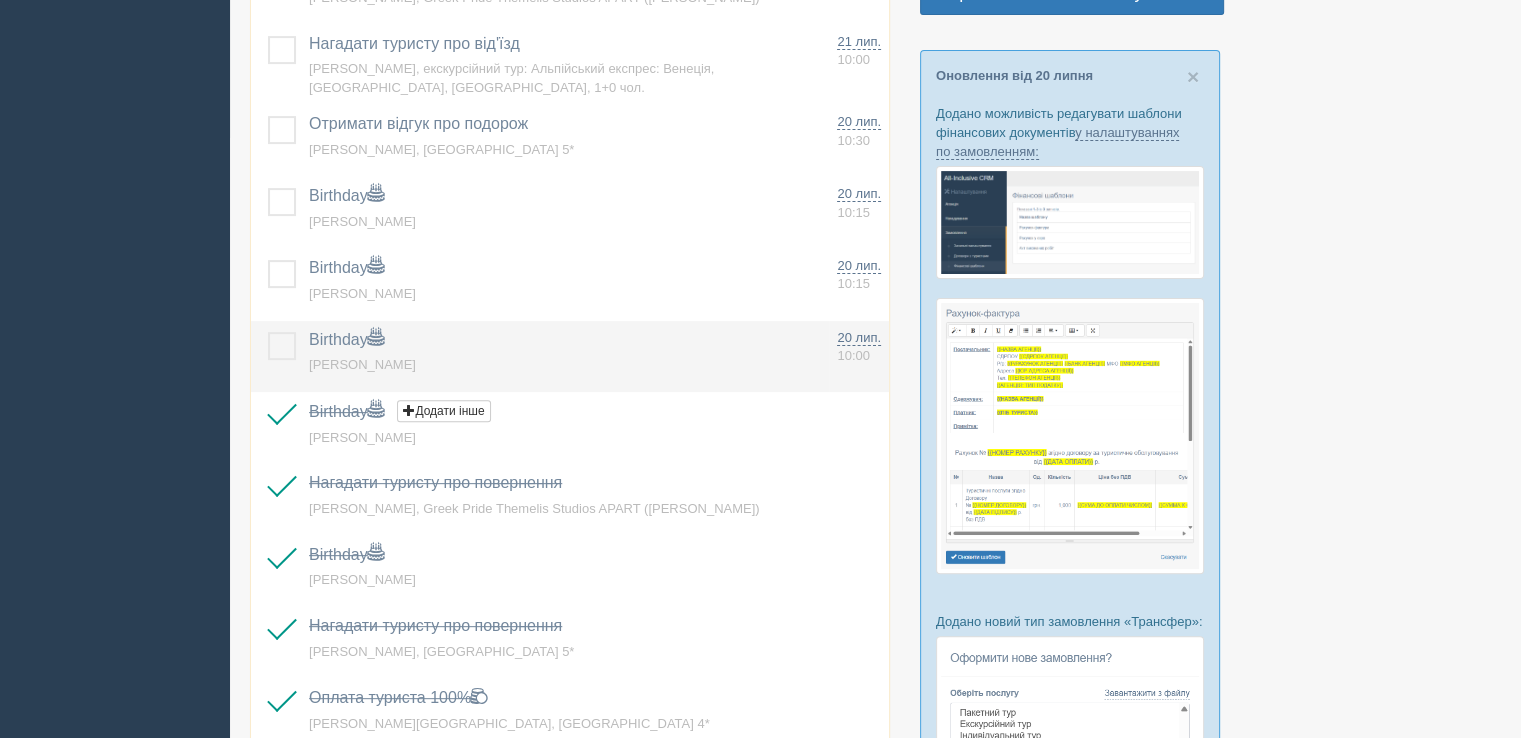 click at bounding box center [268, 332] 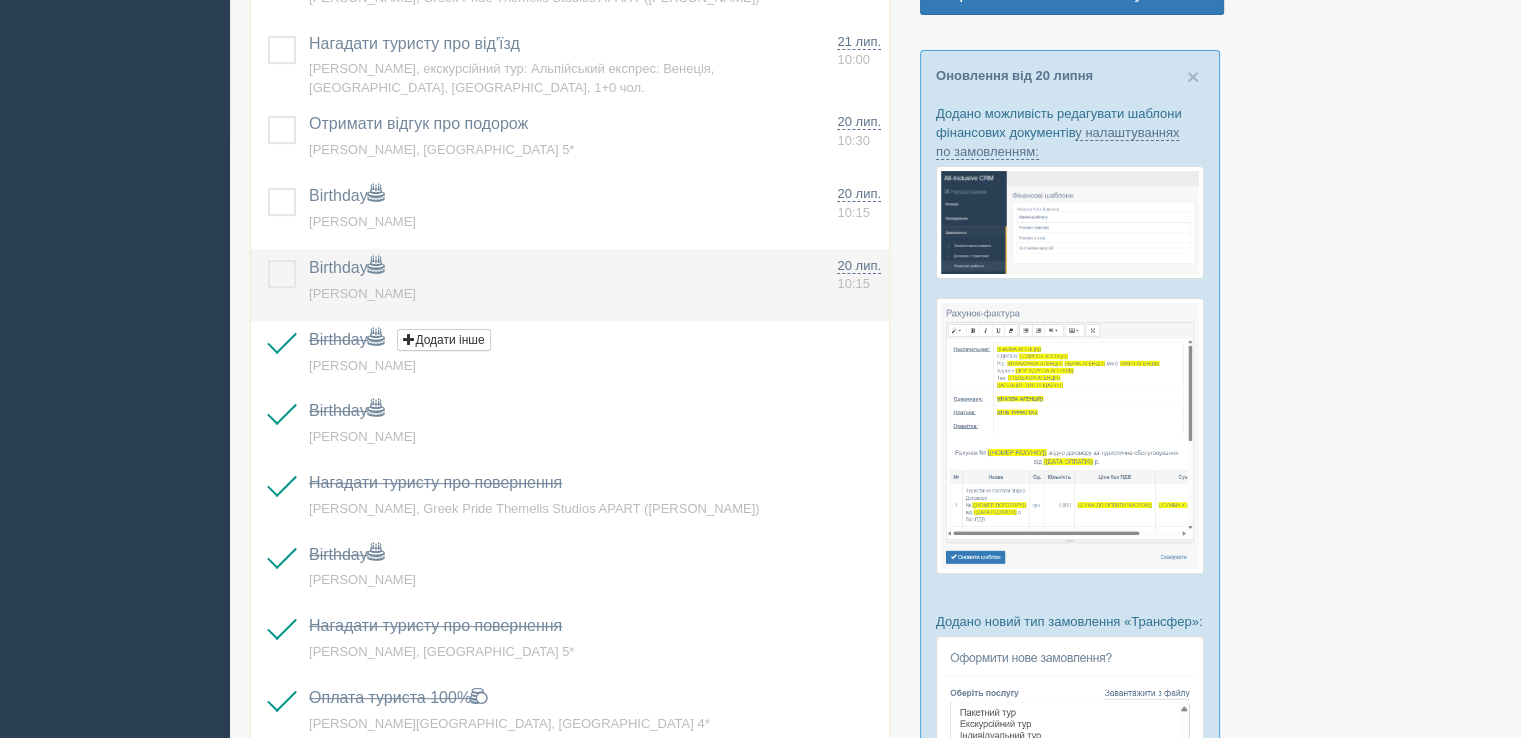 click at bounding box center (268, 260) 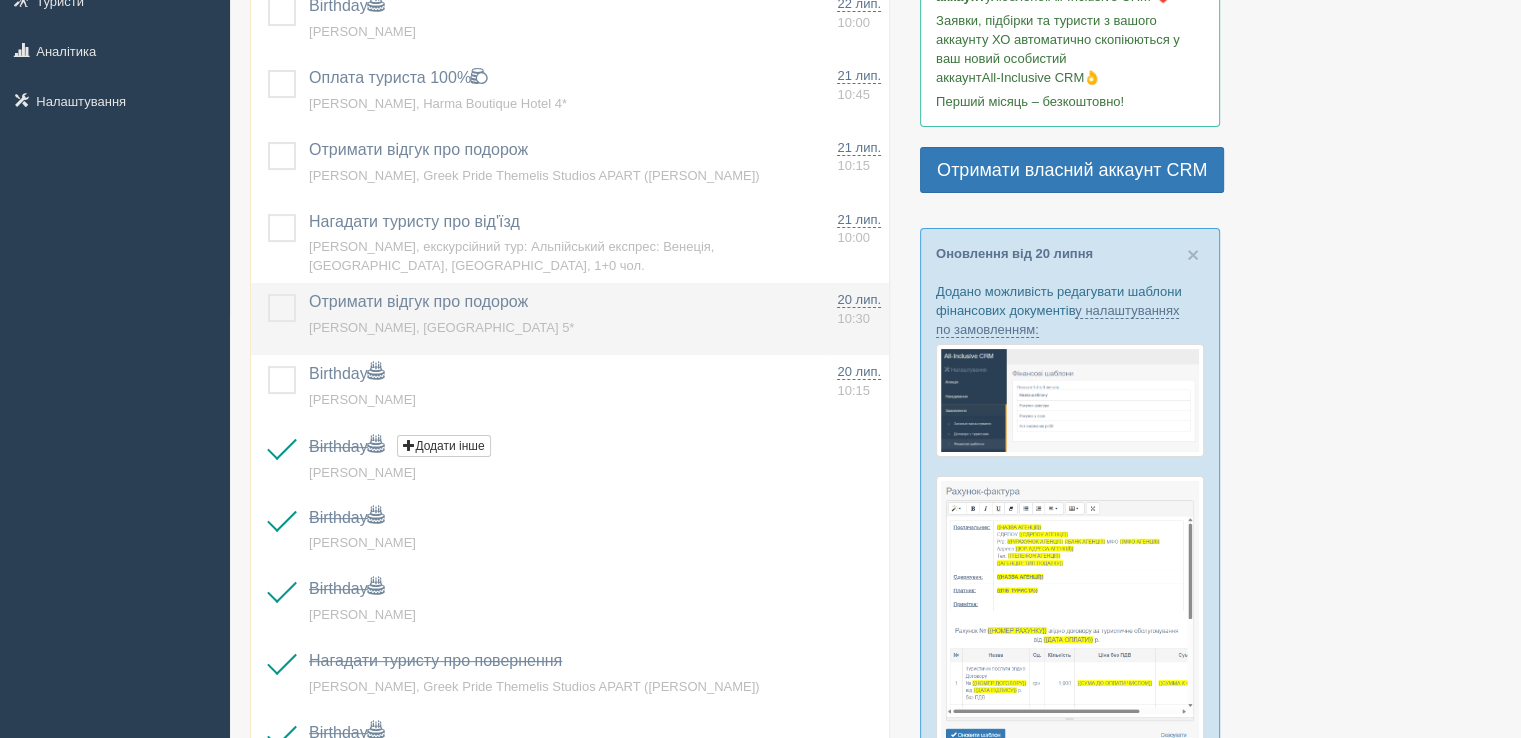scroll, scrollTop: 400, scrollLeft: 0, axis: vertical 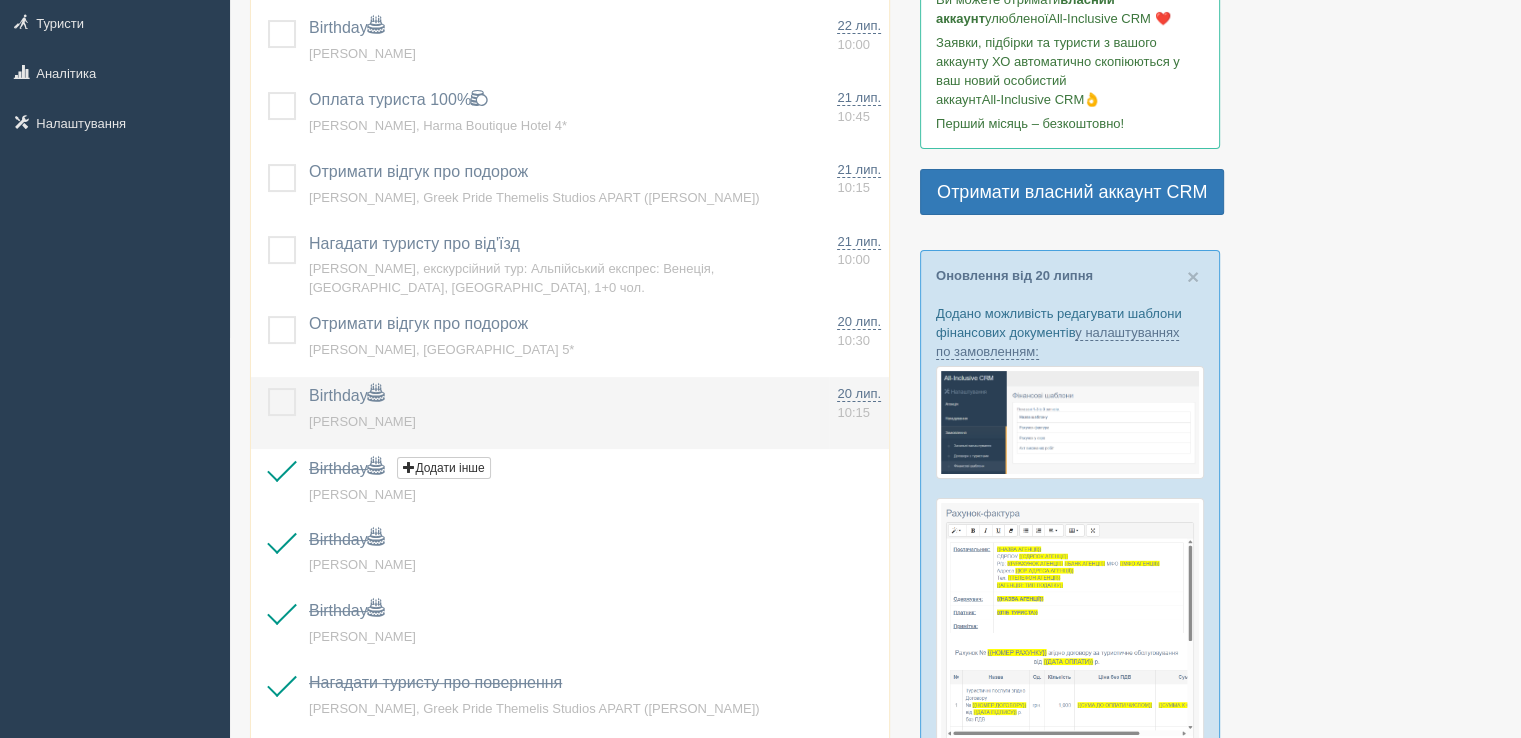 click at bounding box center (268, 388) 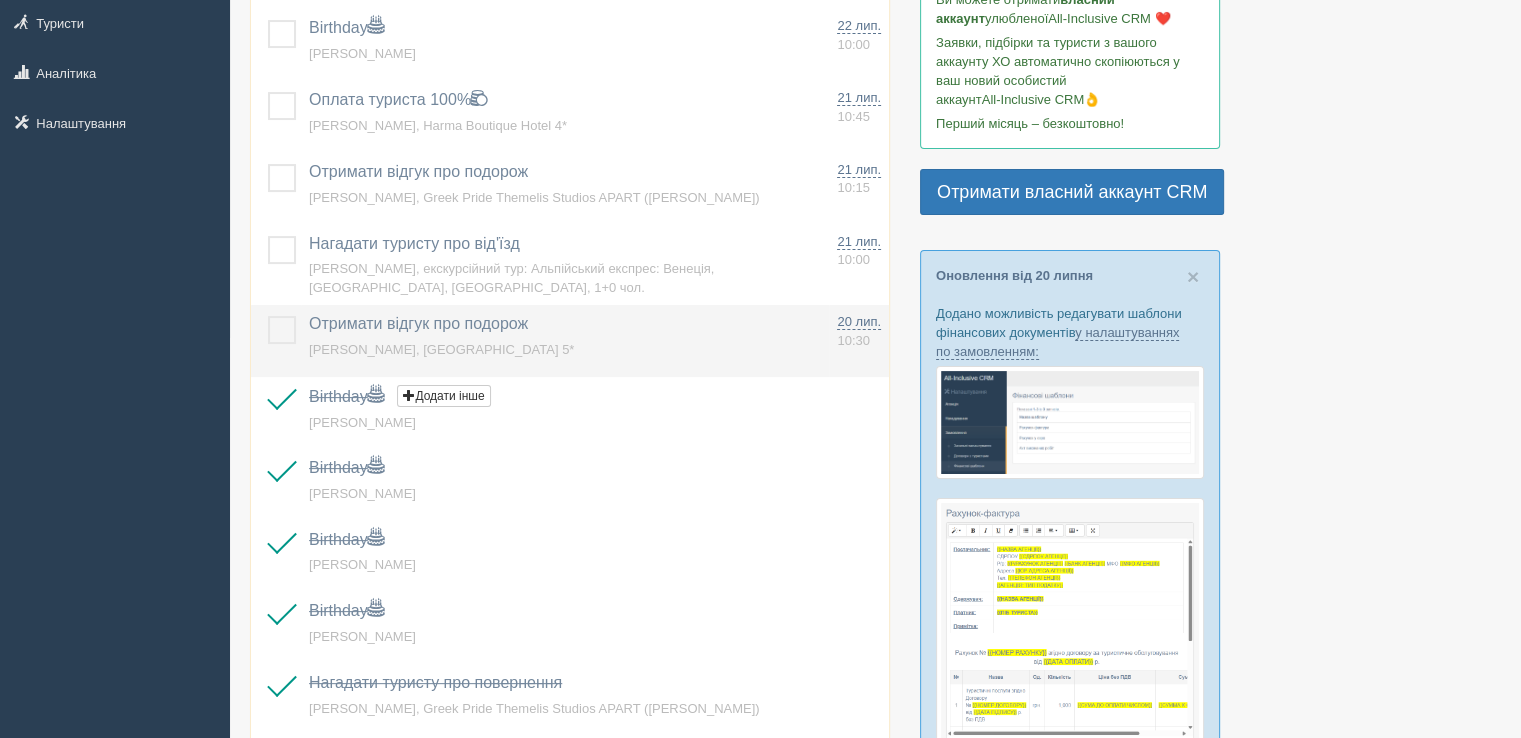click at bounding box center (268, 316) 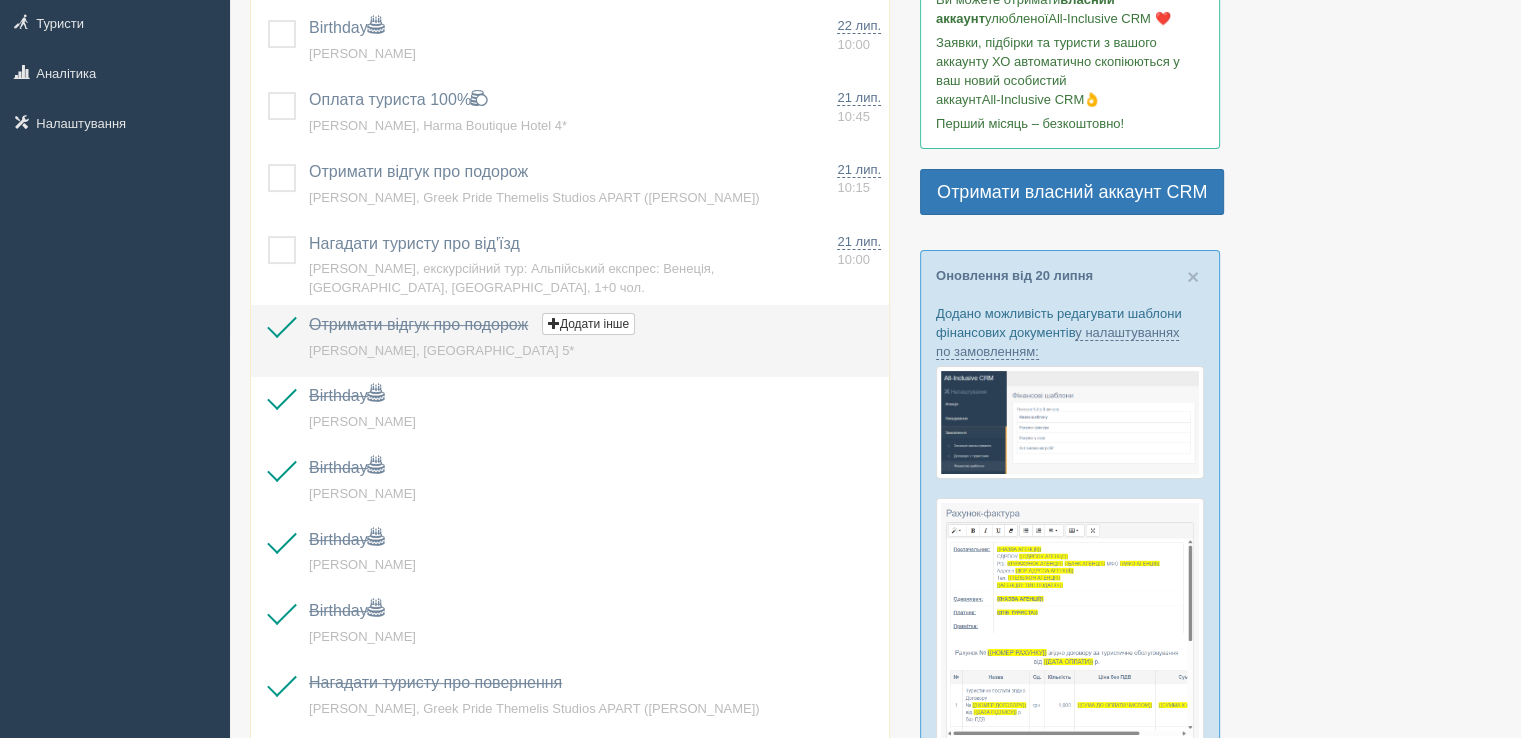 scroll, scrollTop: 300, scrollLeft: 0, axis: vertical 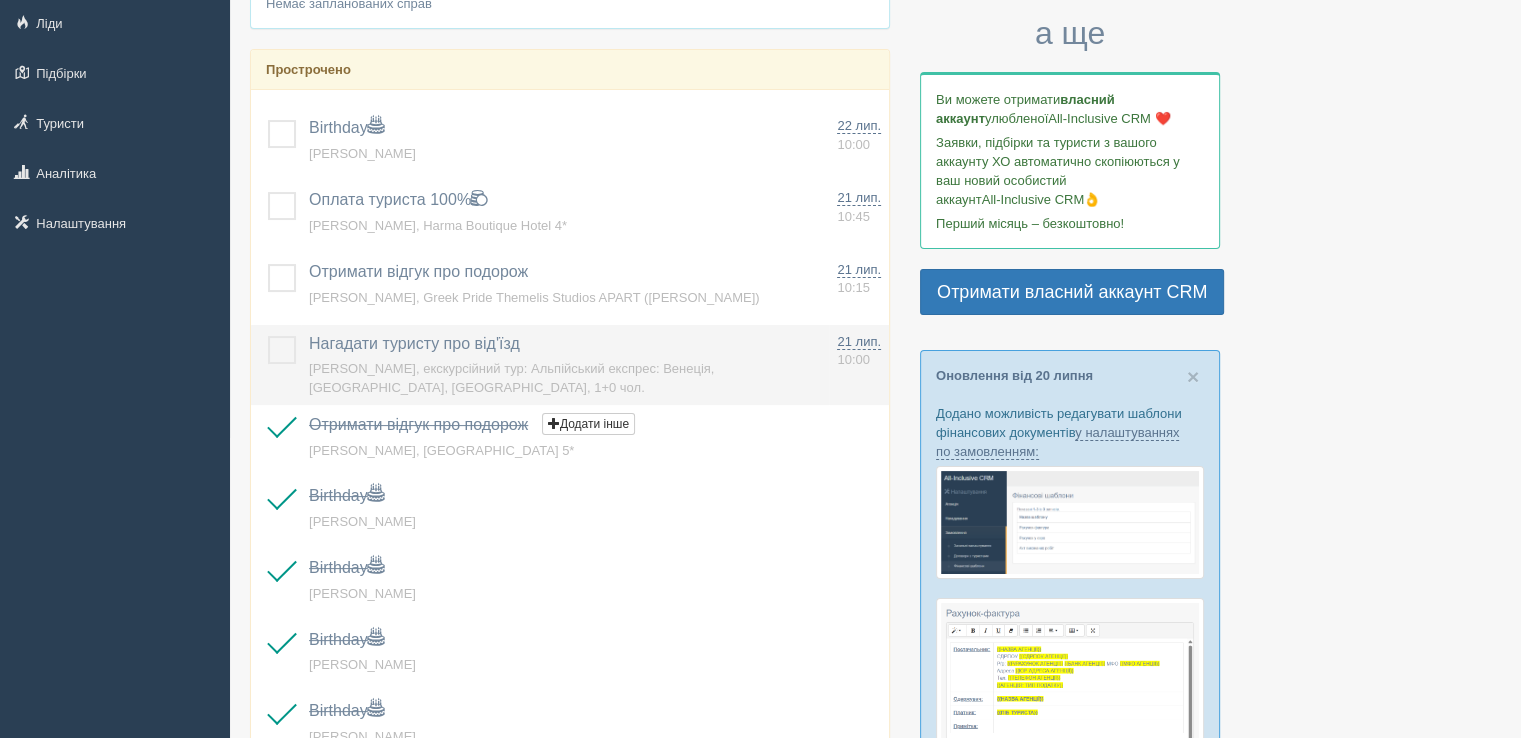click at bounding box center [268, 336] 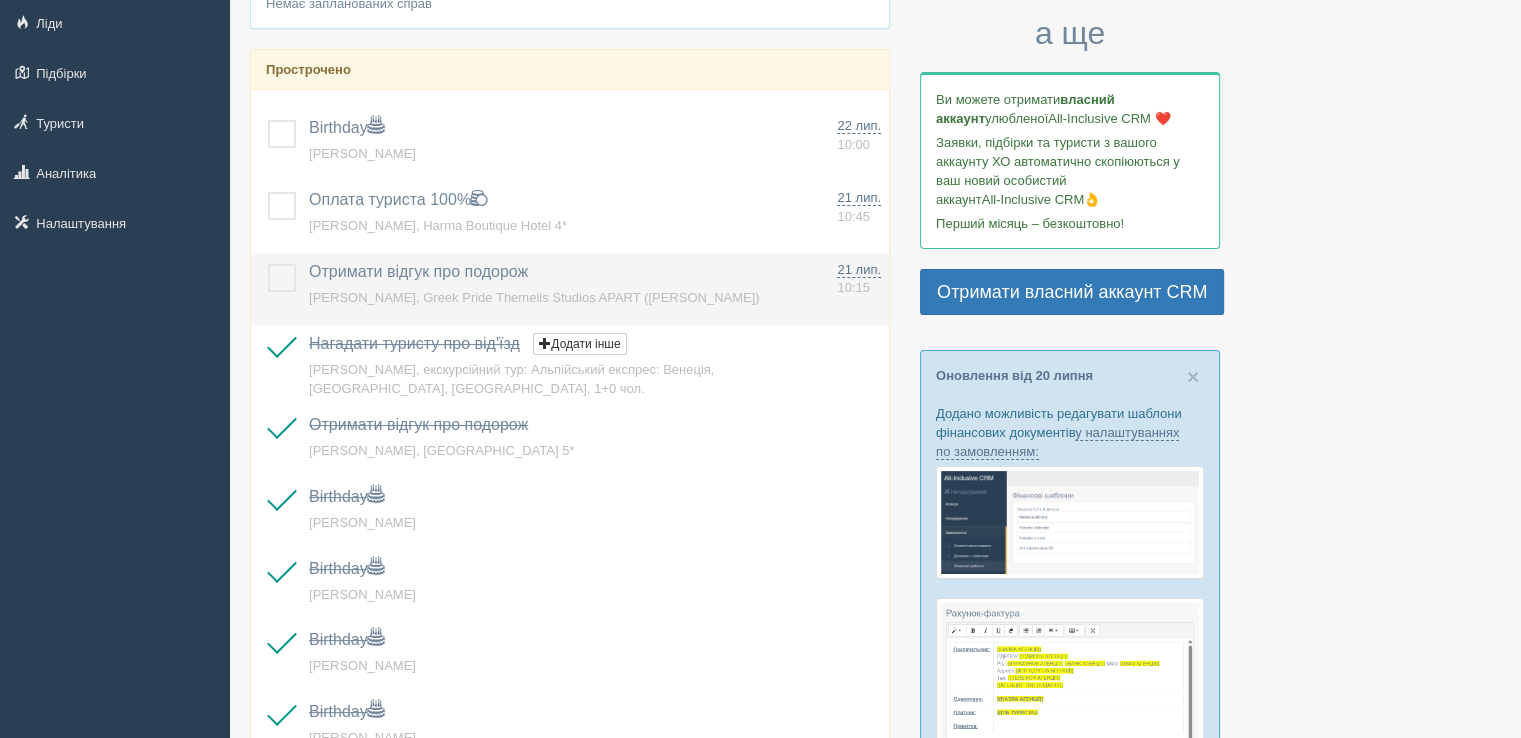 click at bounding box center [268, 264] 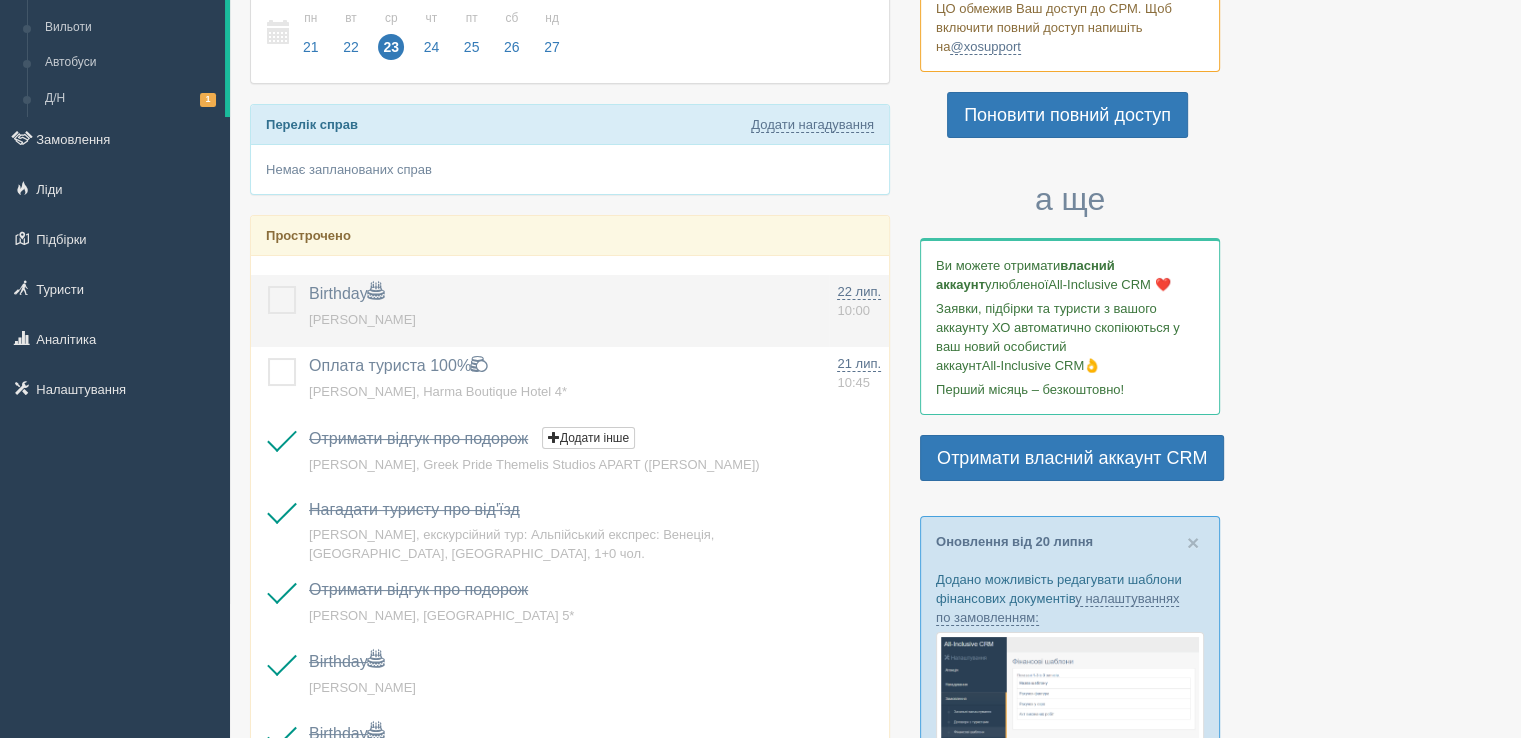 scroll, scrollTop: 100, scrollLeft: 0, axis: vertical 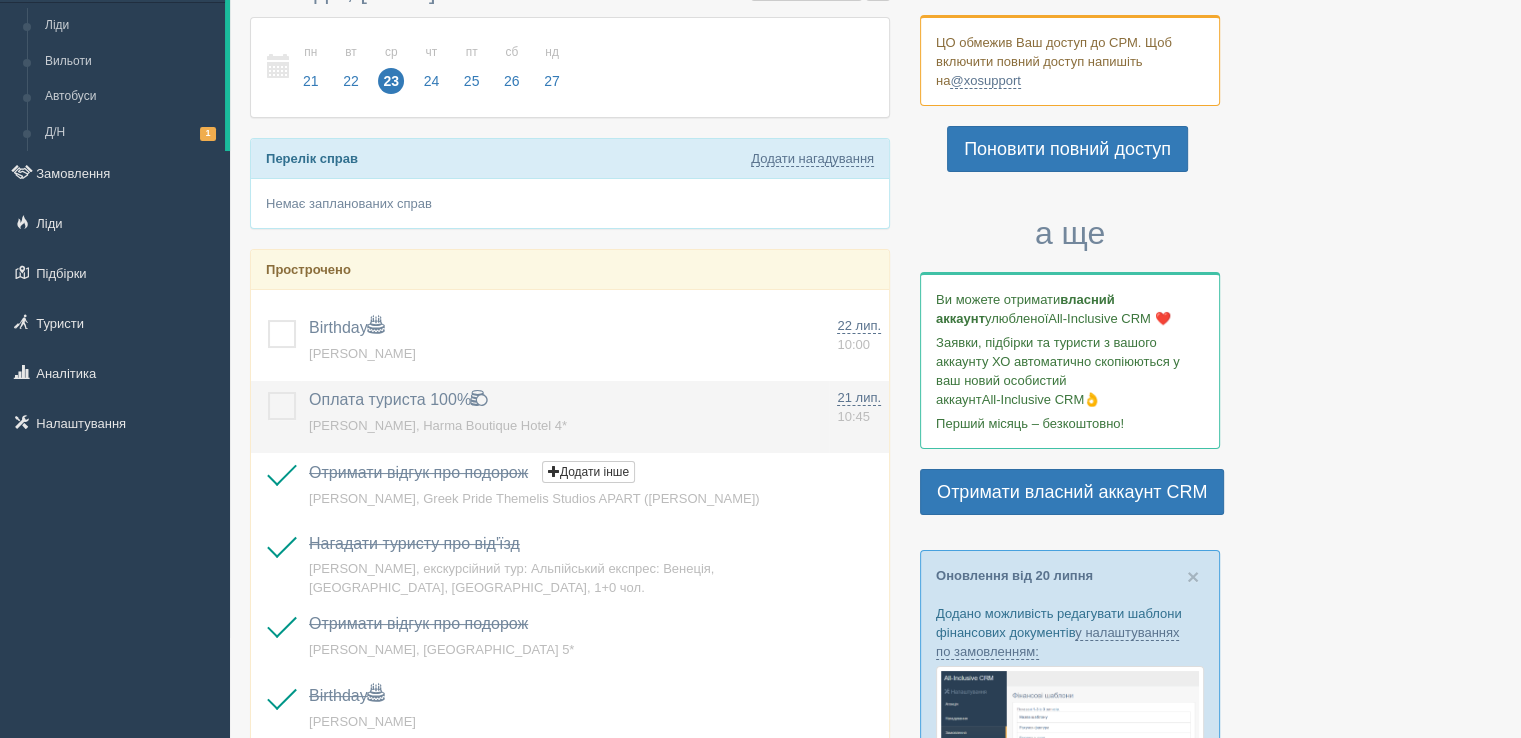 click at bounding box center (268, 392) 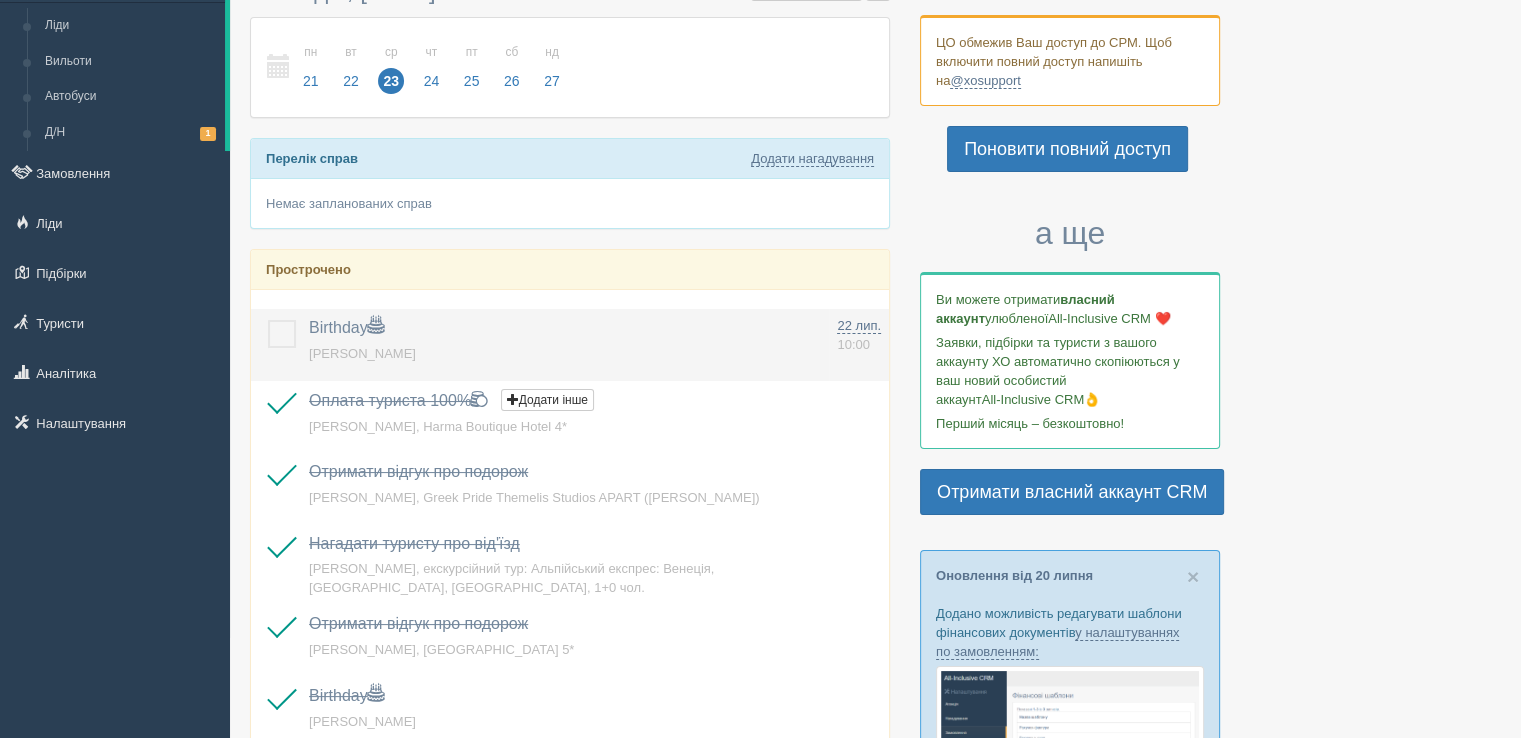 click at bounding box center [268, 320] 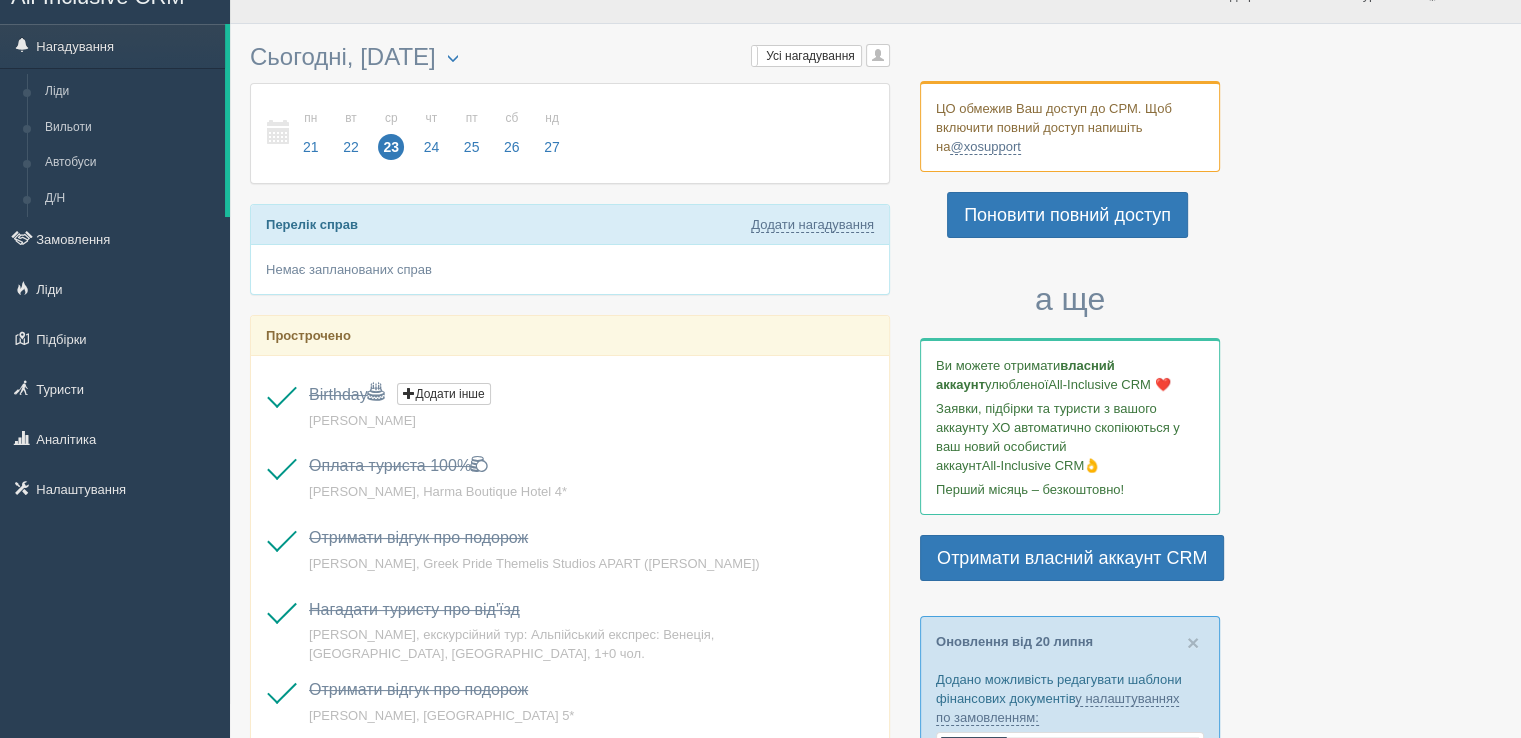 scroll, scrollTop: 0, scrollLeft: 0, axis: both 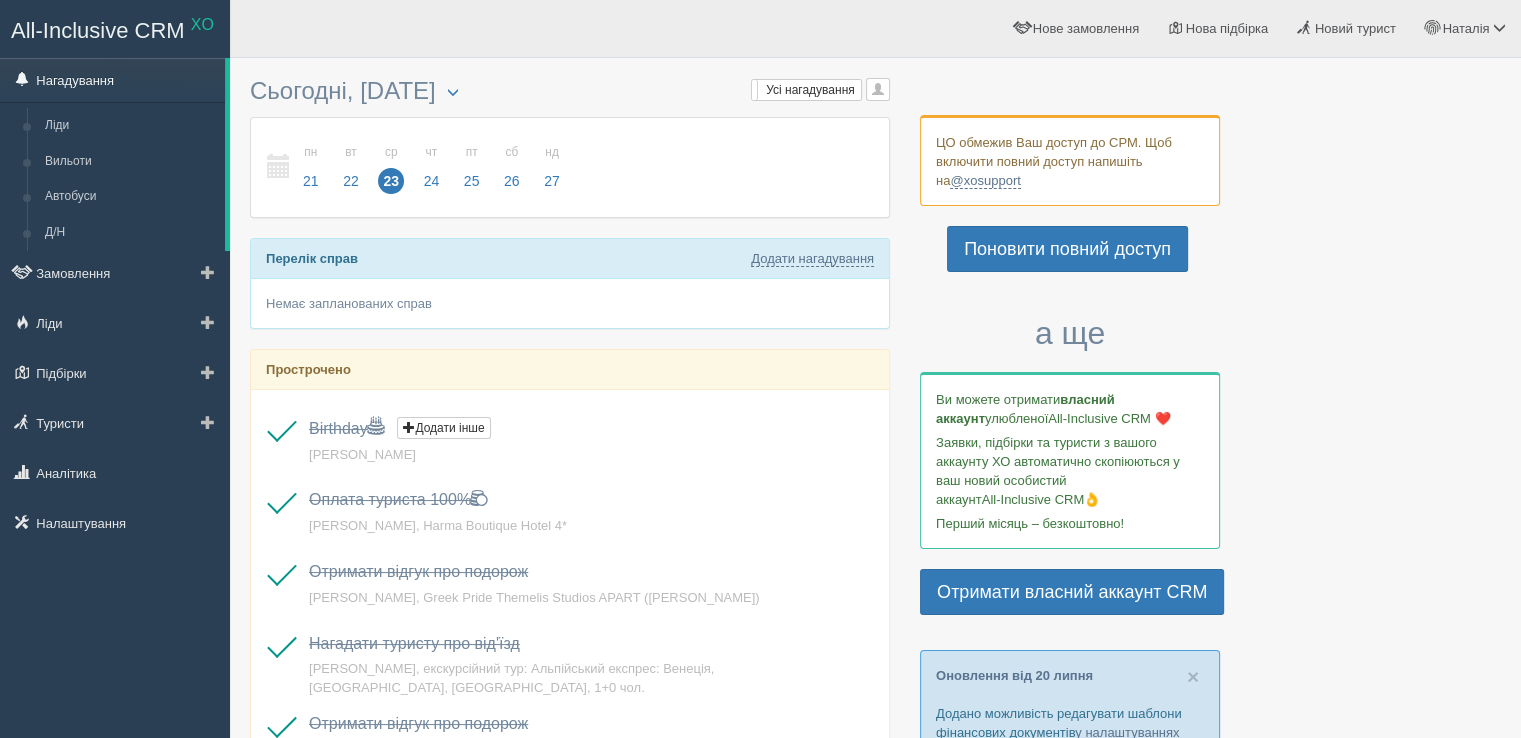 click on "Нагадування" at bounding box center [112, 80] 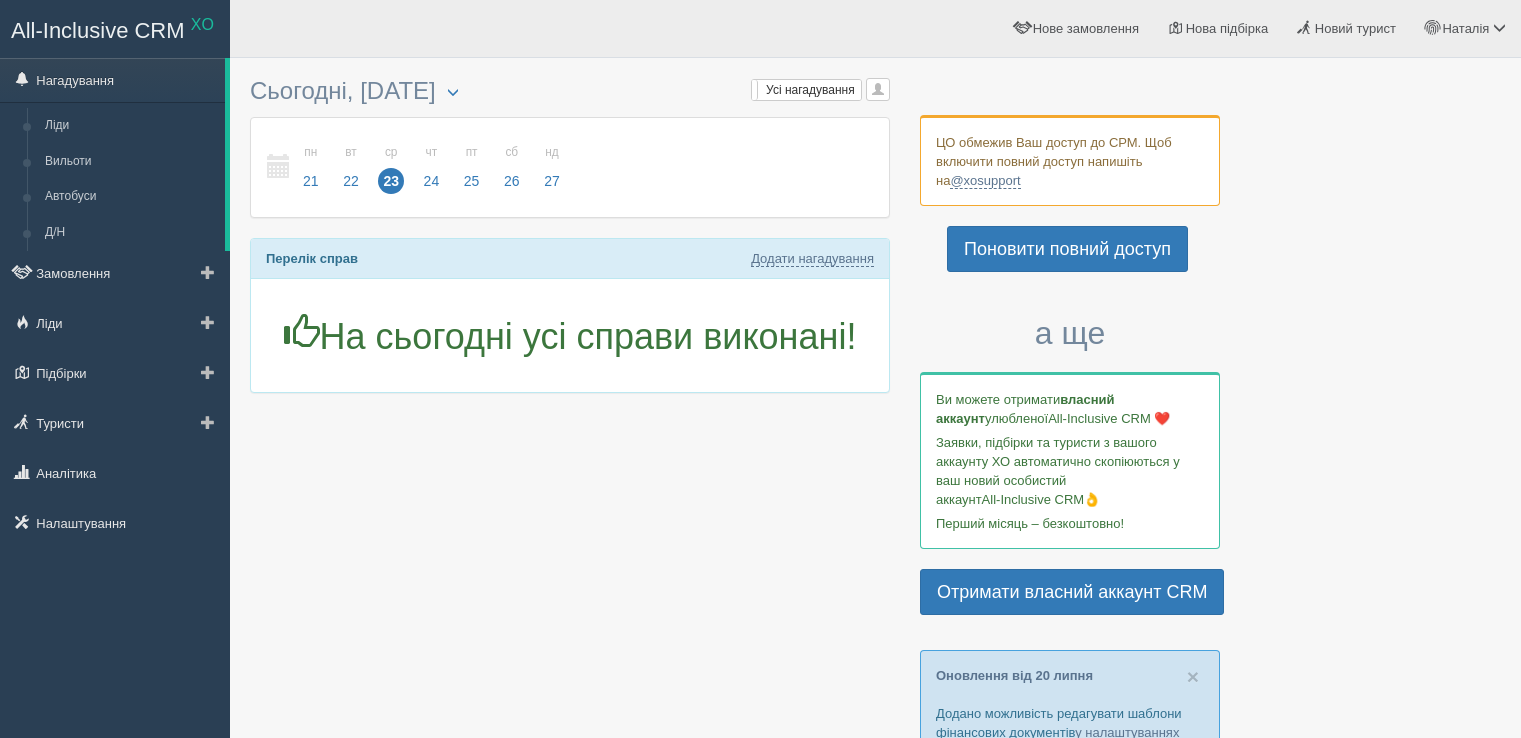 scroll, scrollTop: 0, scrollLeft: 0, axis: both 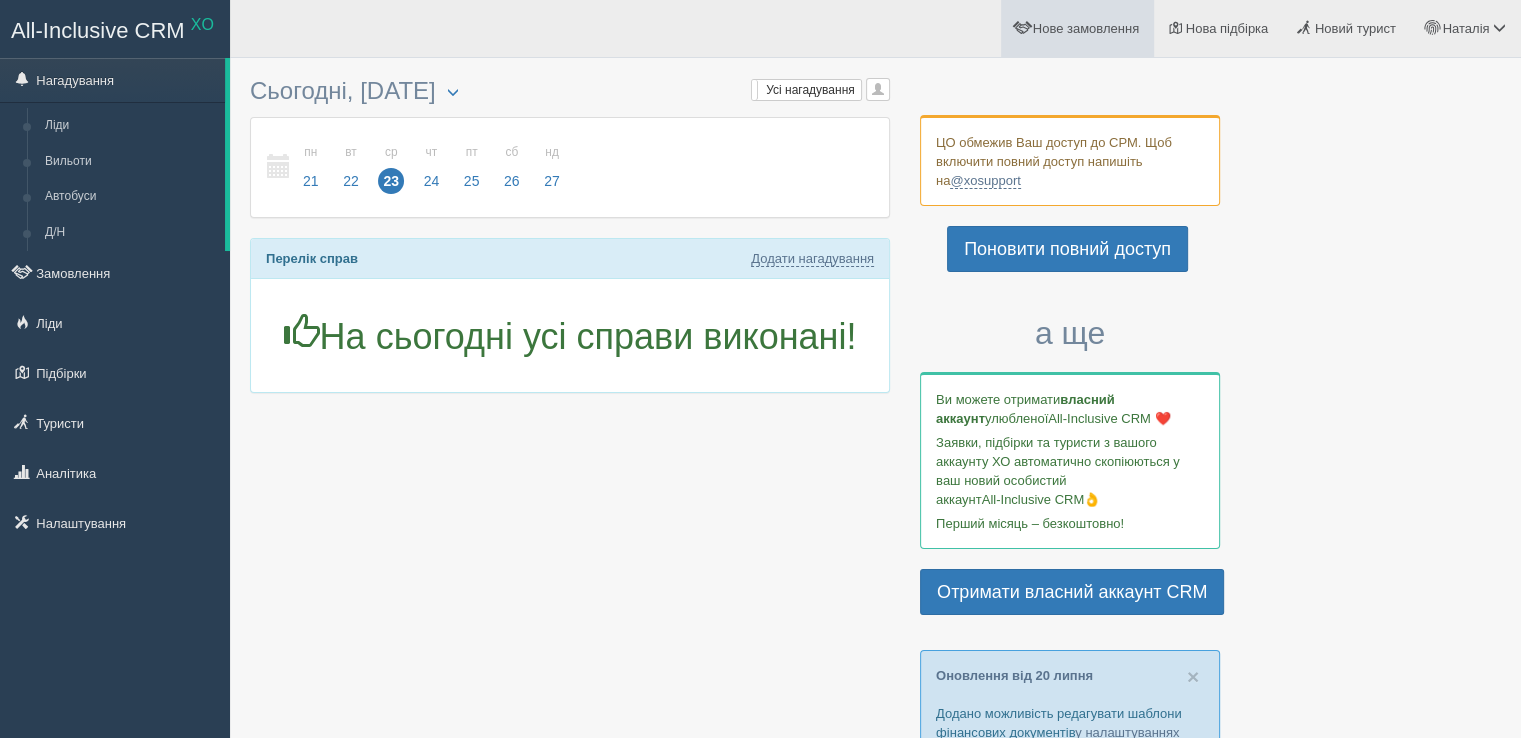 click on "Нове замовлення" at bounding box center [1077, 28] 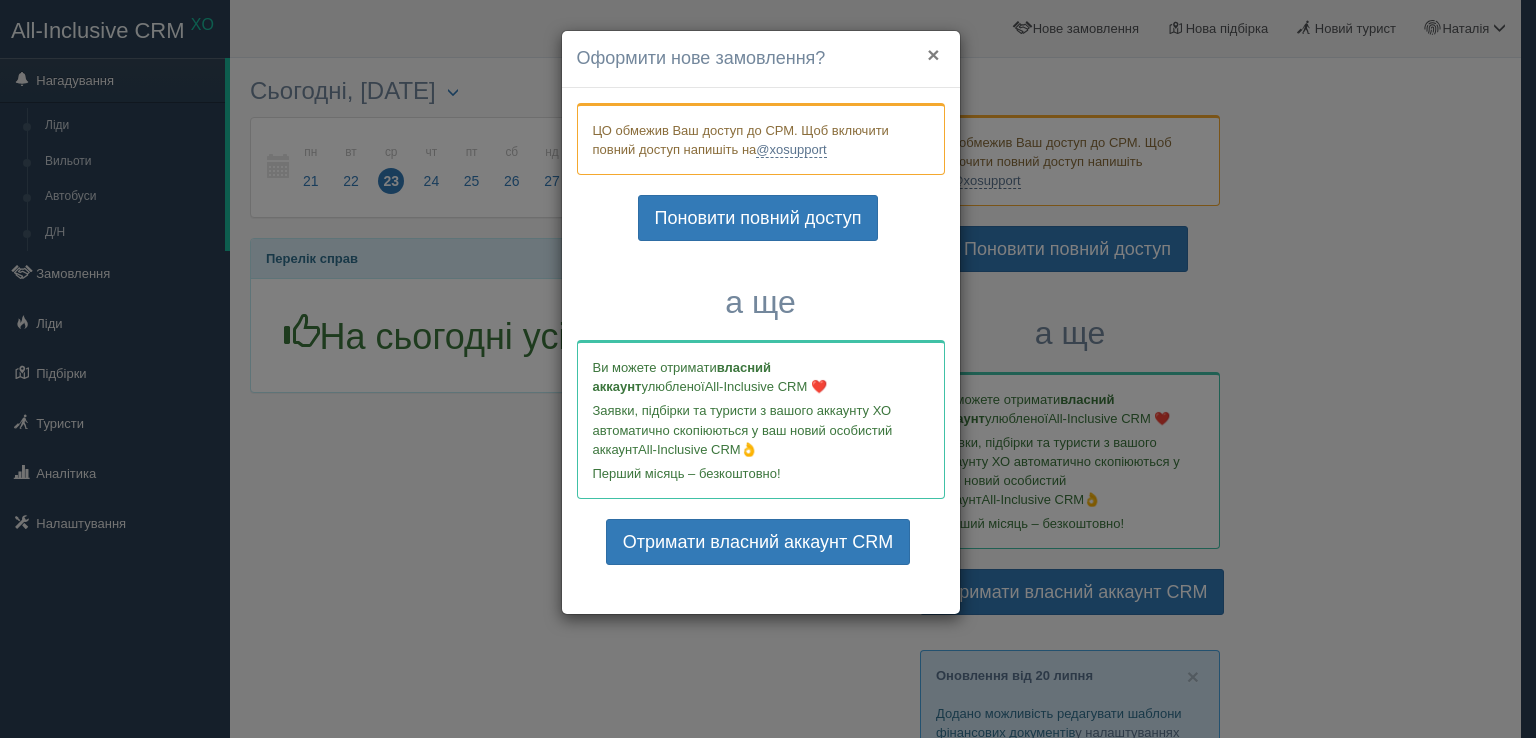click on "×" at bounding box center [933, 54] 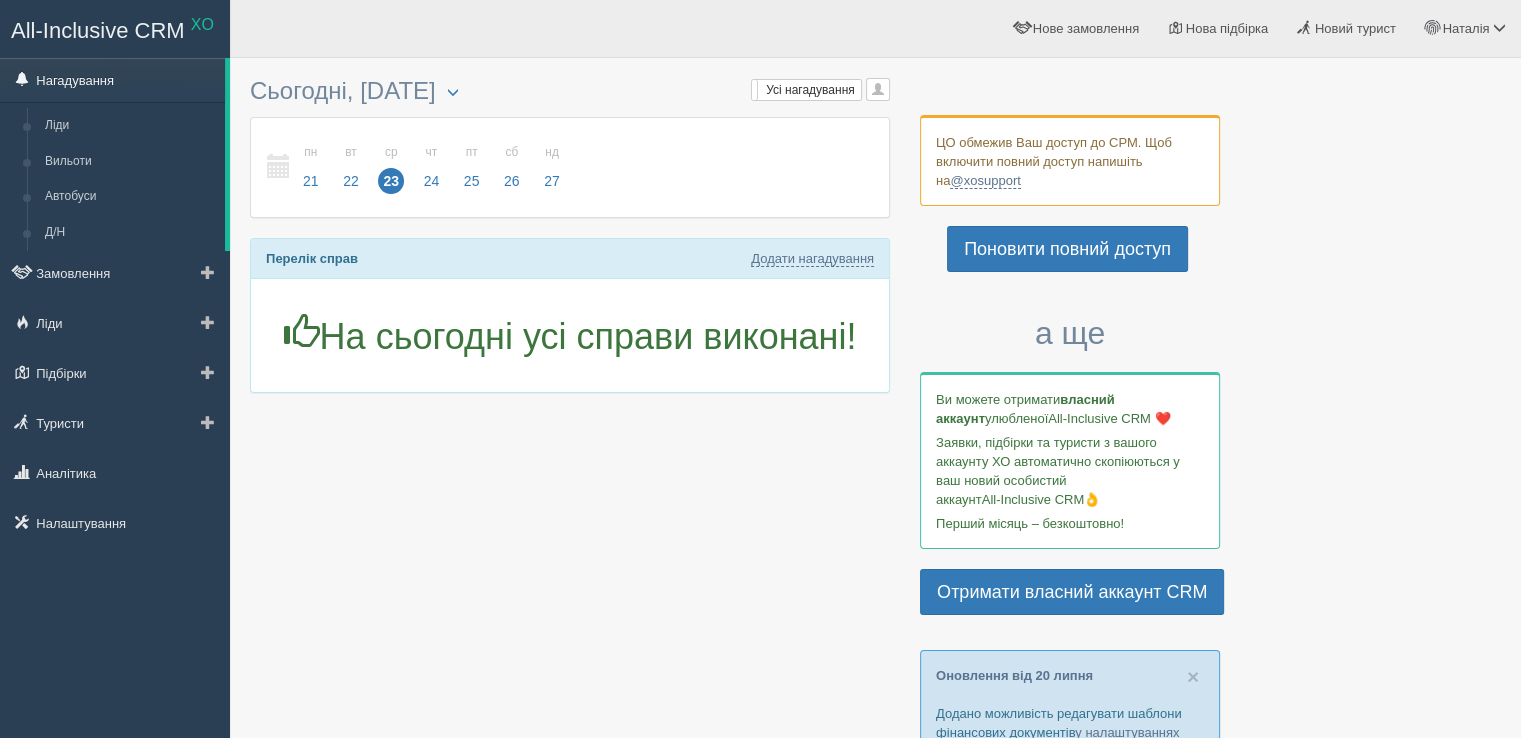 click on "Нагадування" at bounding box center (112, 80) 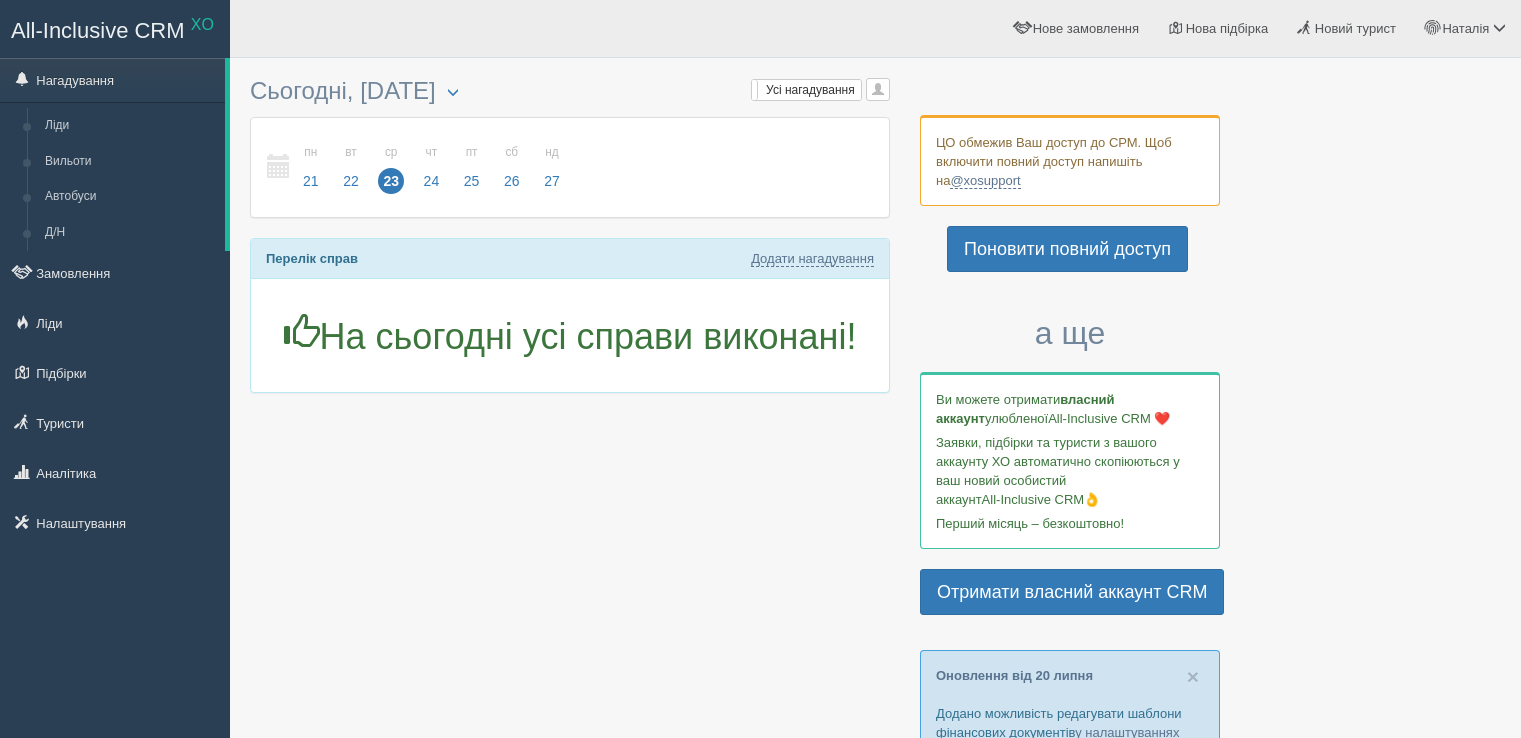 scroll, scrollTop: 0, scrollLeft: 0, axis: both 